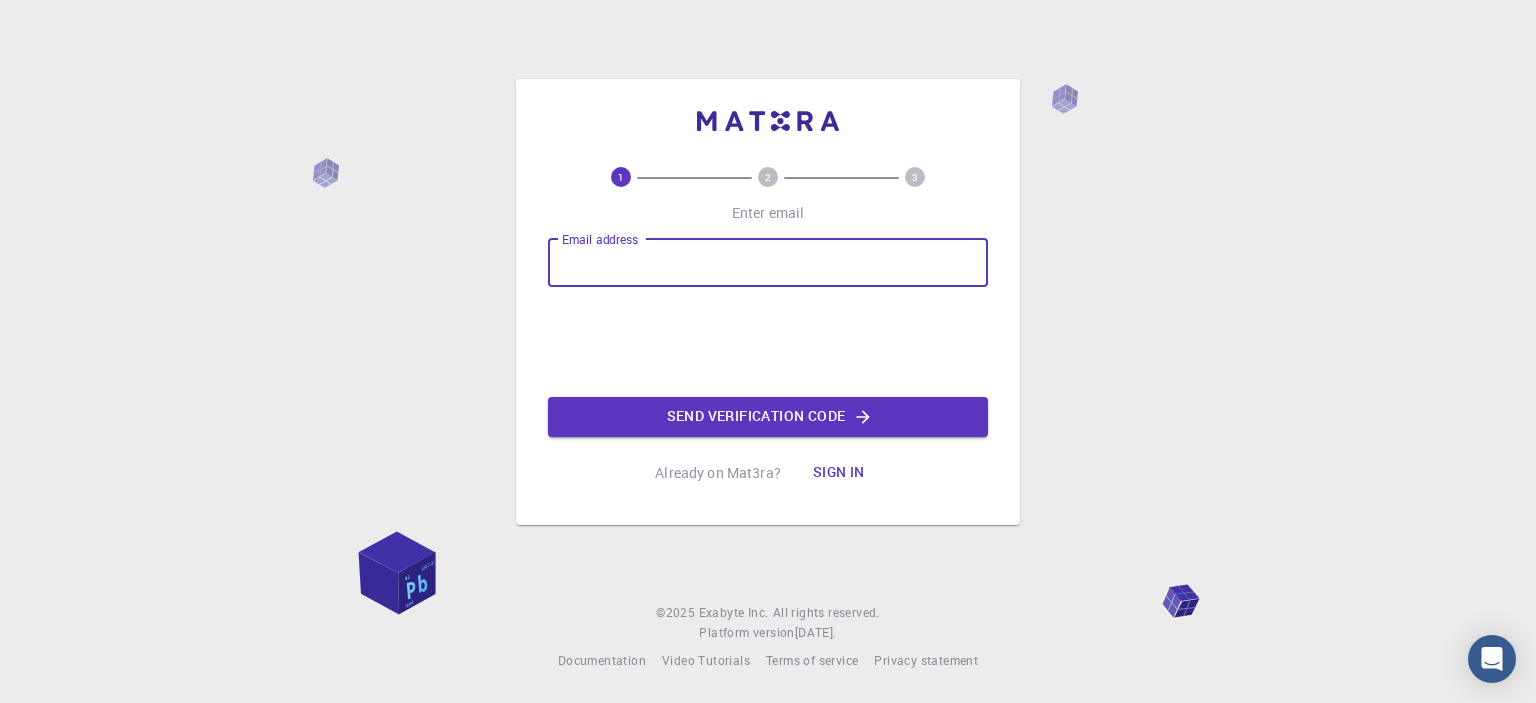 scroll, scrollTop: 0, scrollLeft: 0, axis: both 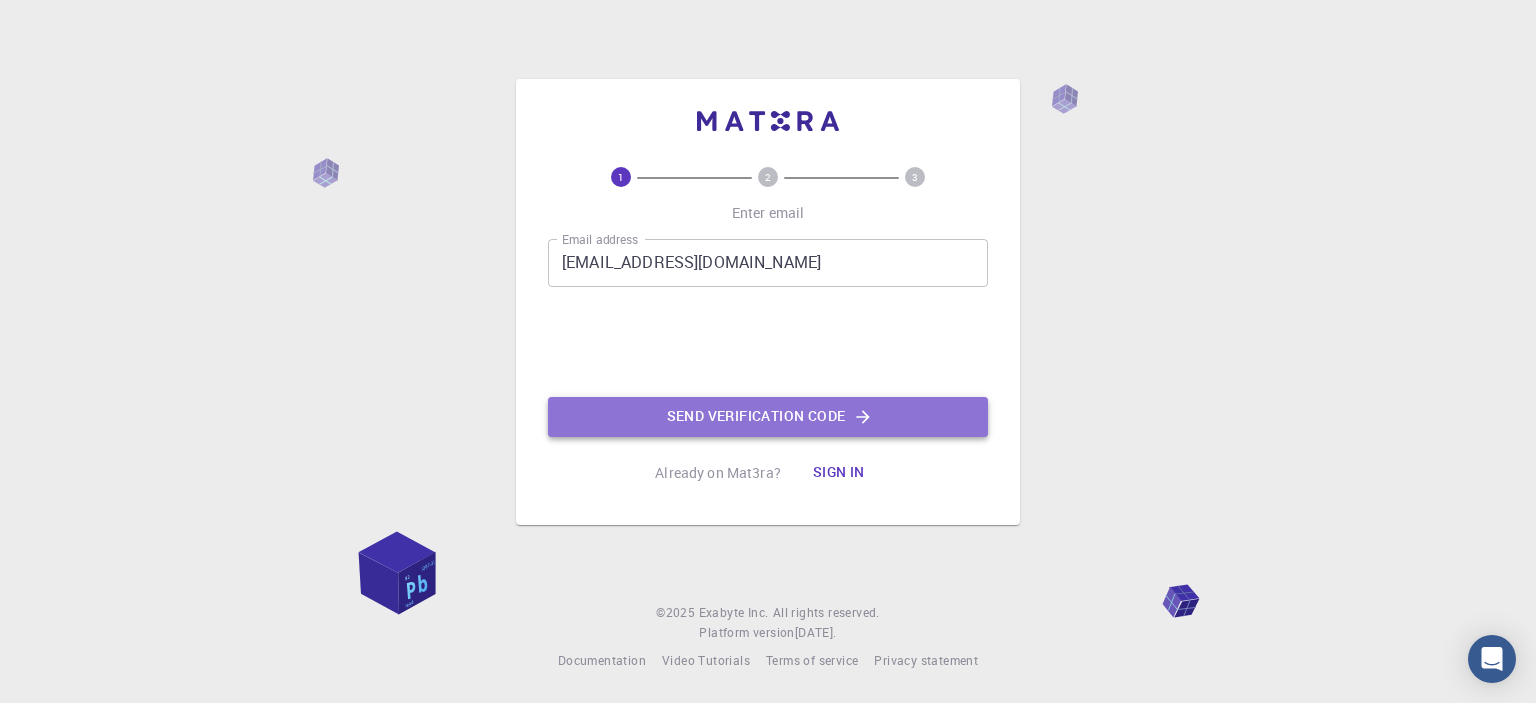 click on "Send verification code" 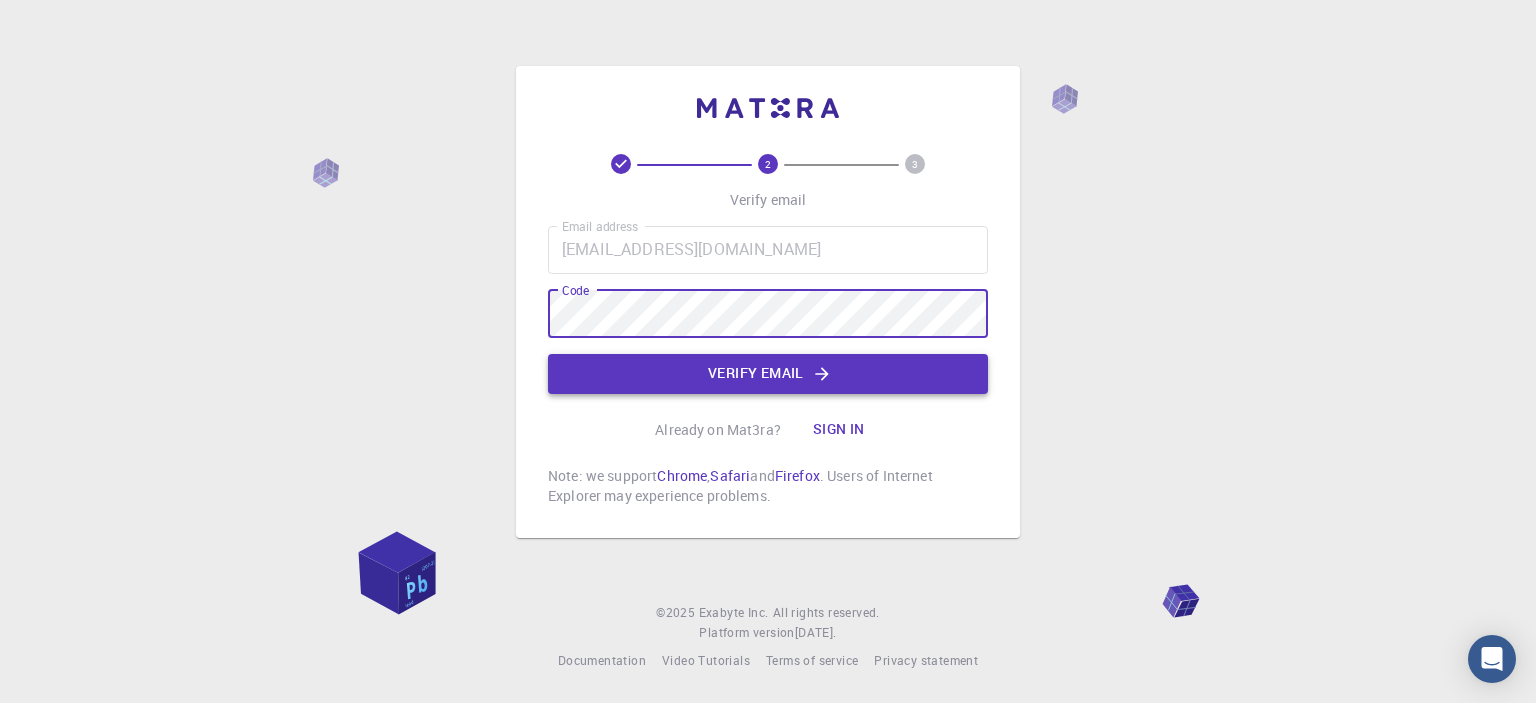click on "Verify email" 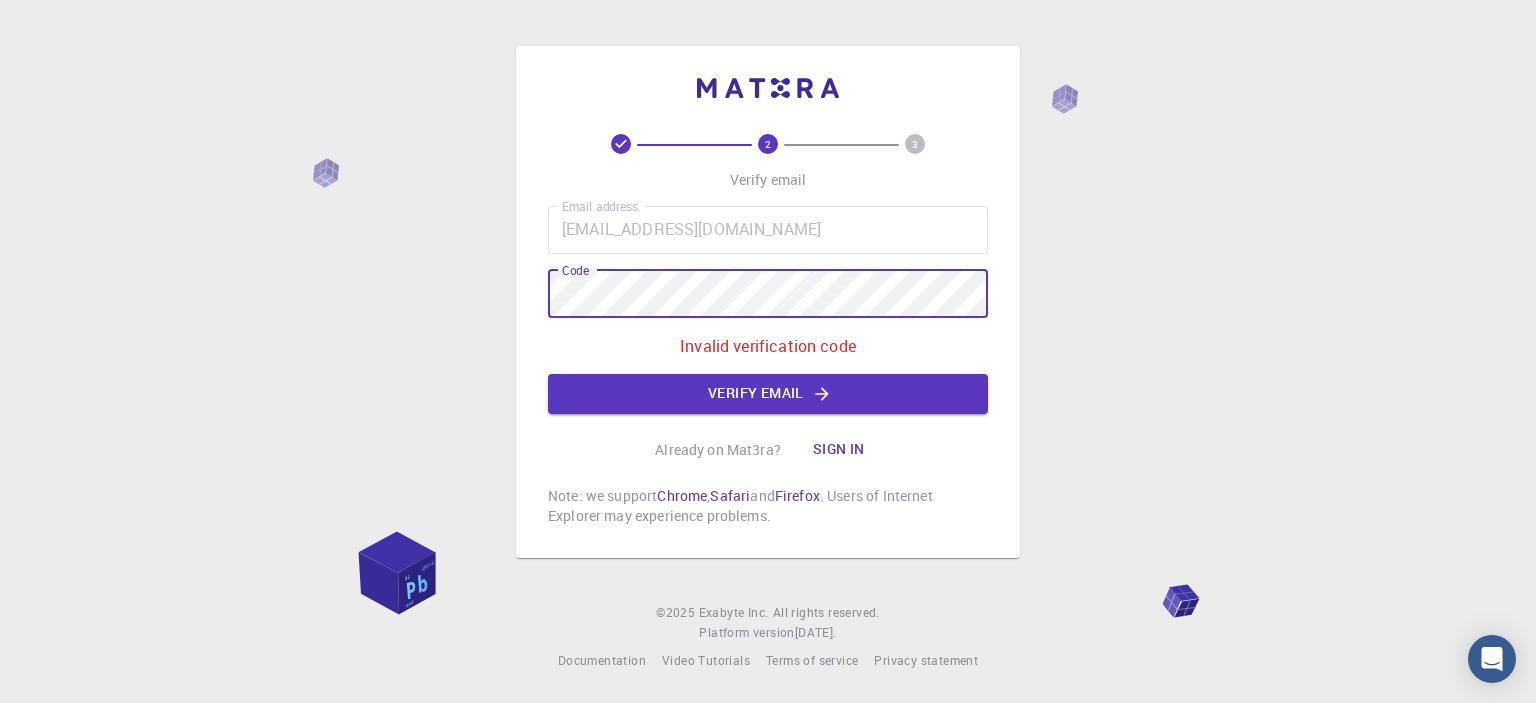 click on "2 3 Verify email Email address [EMAIL_ADDRESS][DOMAIN_NAME] Email address Code Code Invalid verification code Verify email Already on Mat3ra? Sign in Note: we support  Chrome ,  Safari  and  Firefox . Users of Internet Explorer may experience problems. ©  2025   Exabyte Inc.   All rights reserved. Platform version  [DATE] . Documentation Video Tutorials Terms of service Privacy statement" at bounding box center [768, 351] 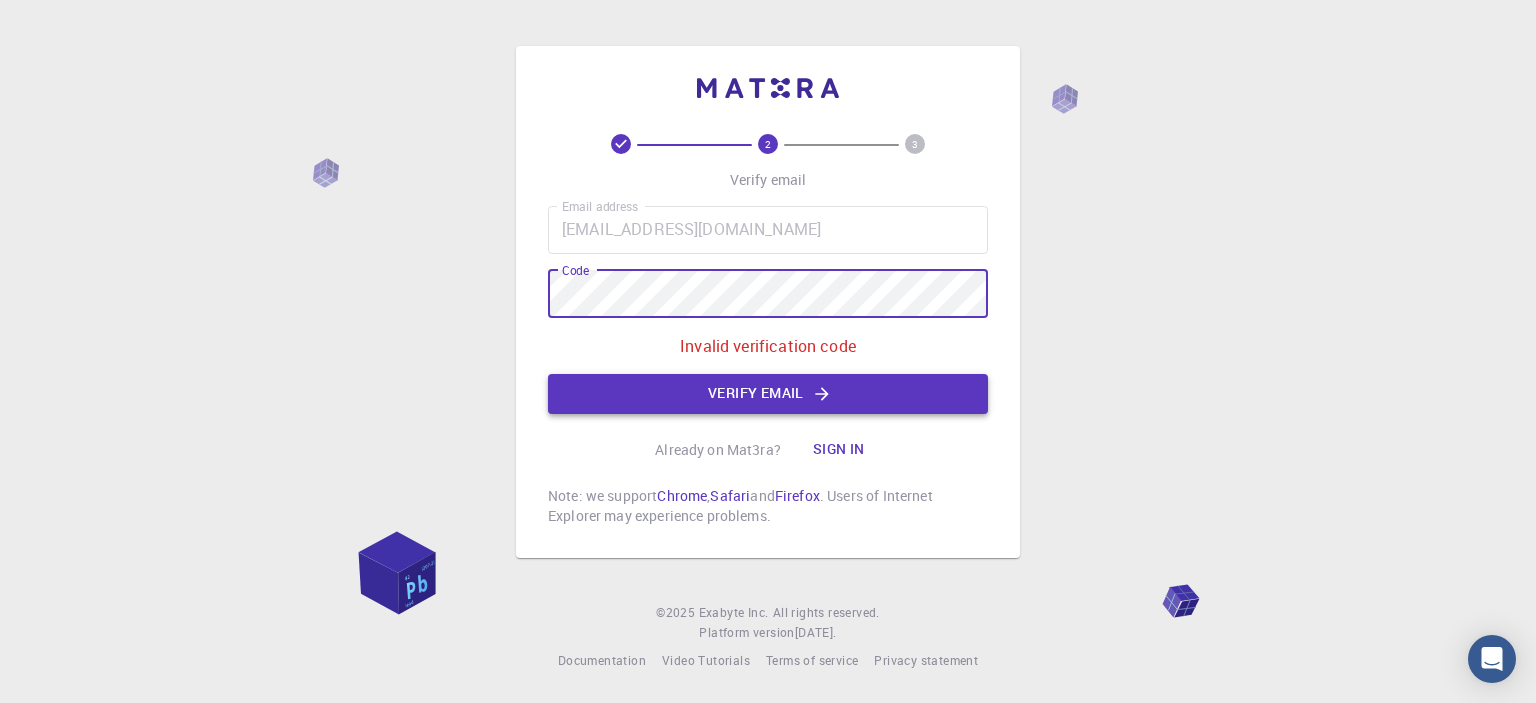 click 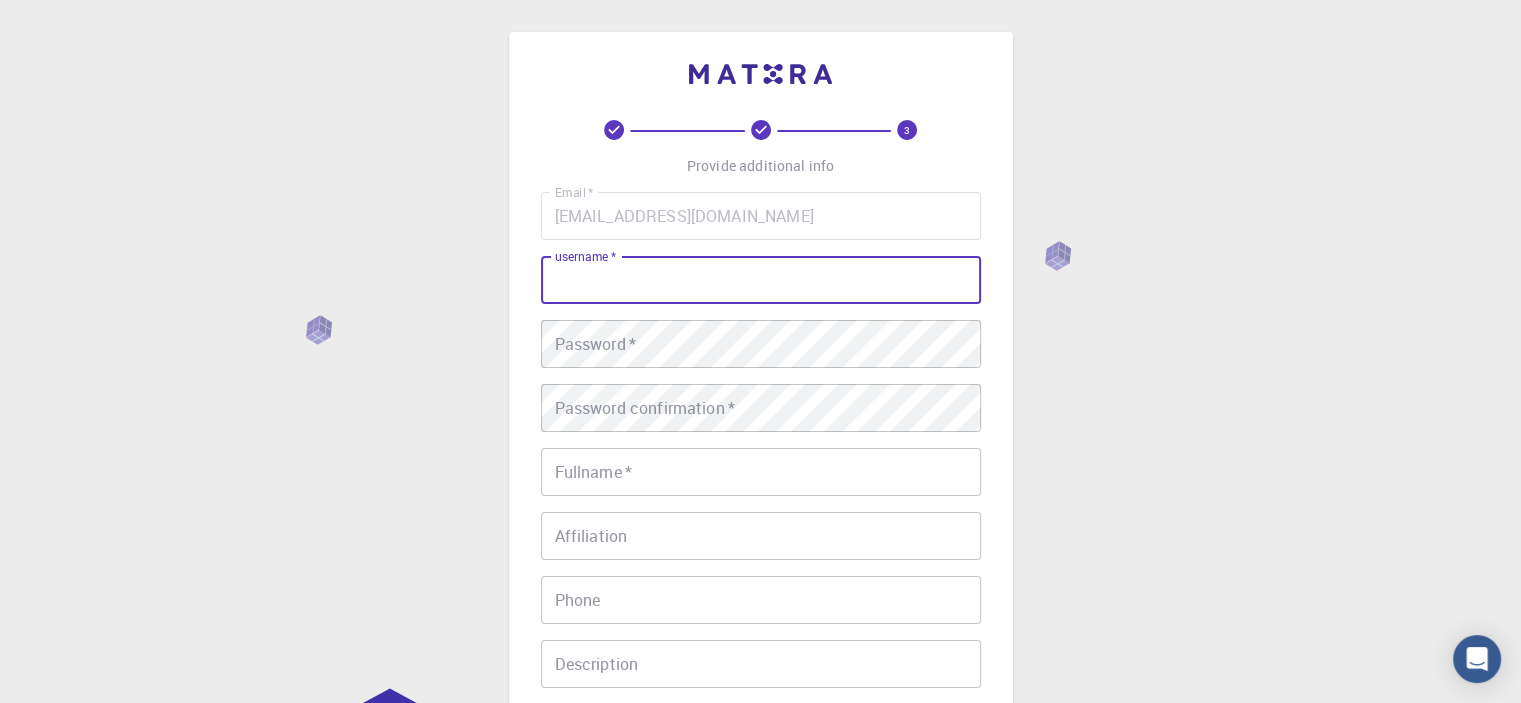 click on "username   *" at bounding box center (761, 280) 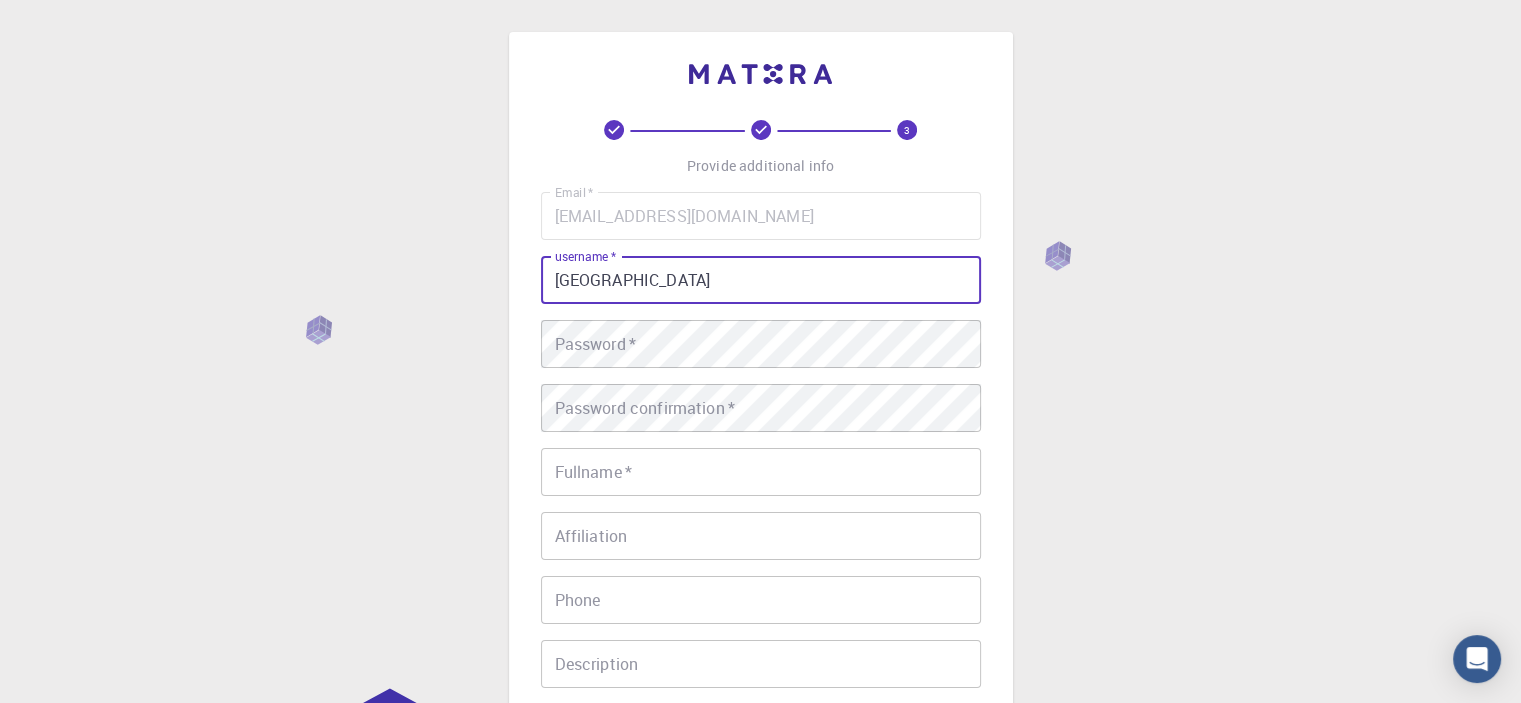 type on "[GEOGRAPHIC_DATA]" 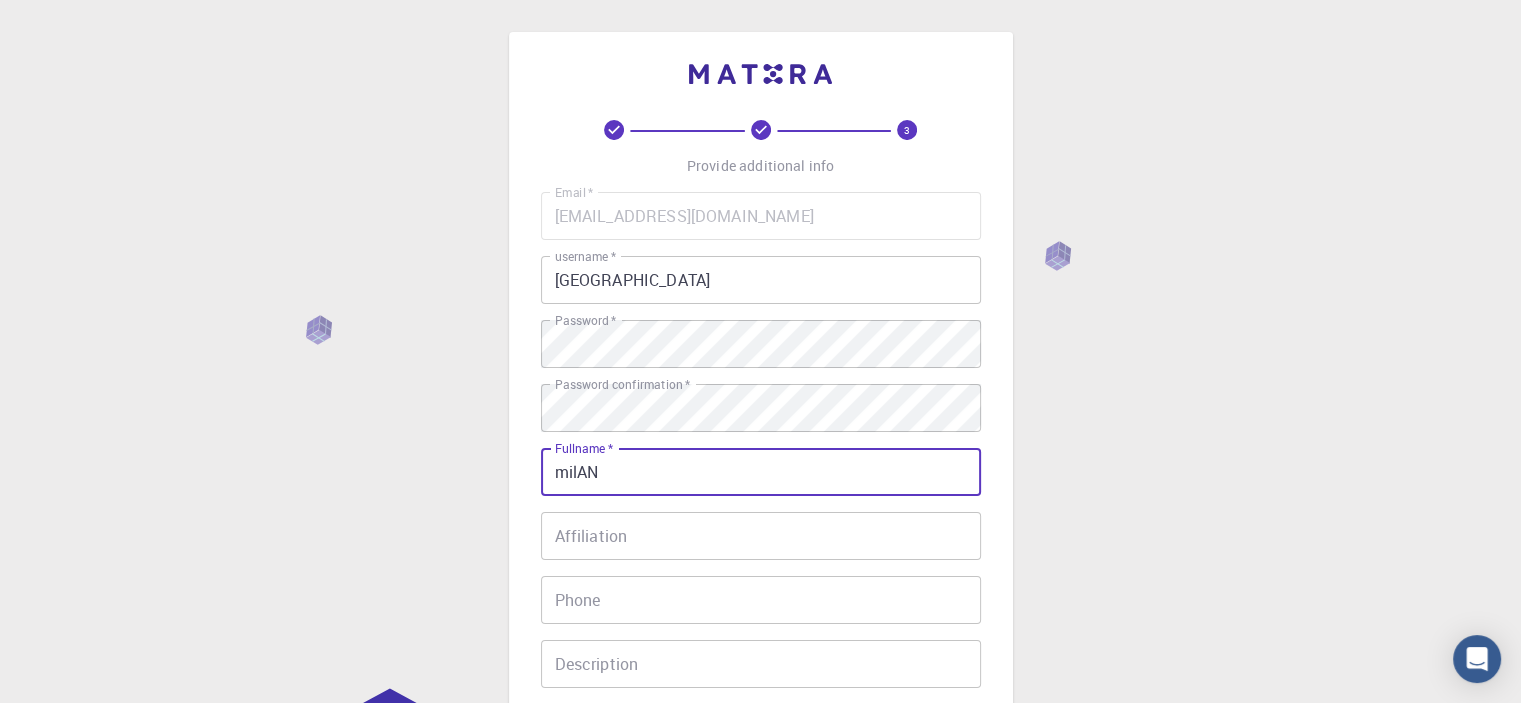 type on "[PERSON_NAME]" 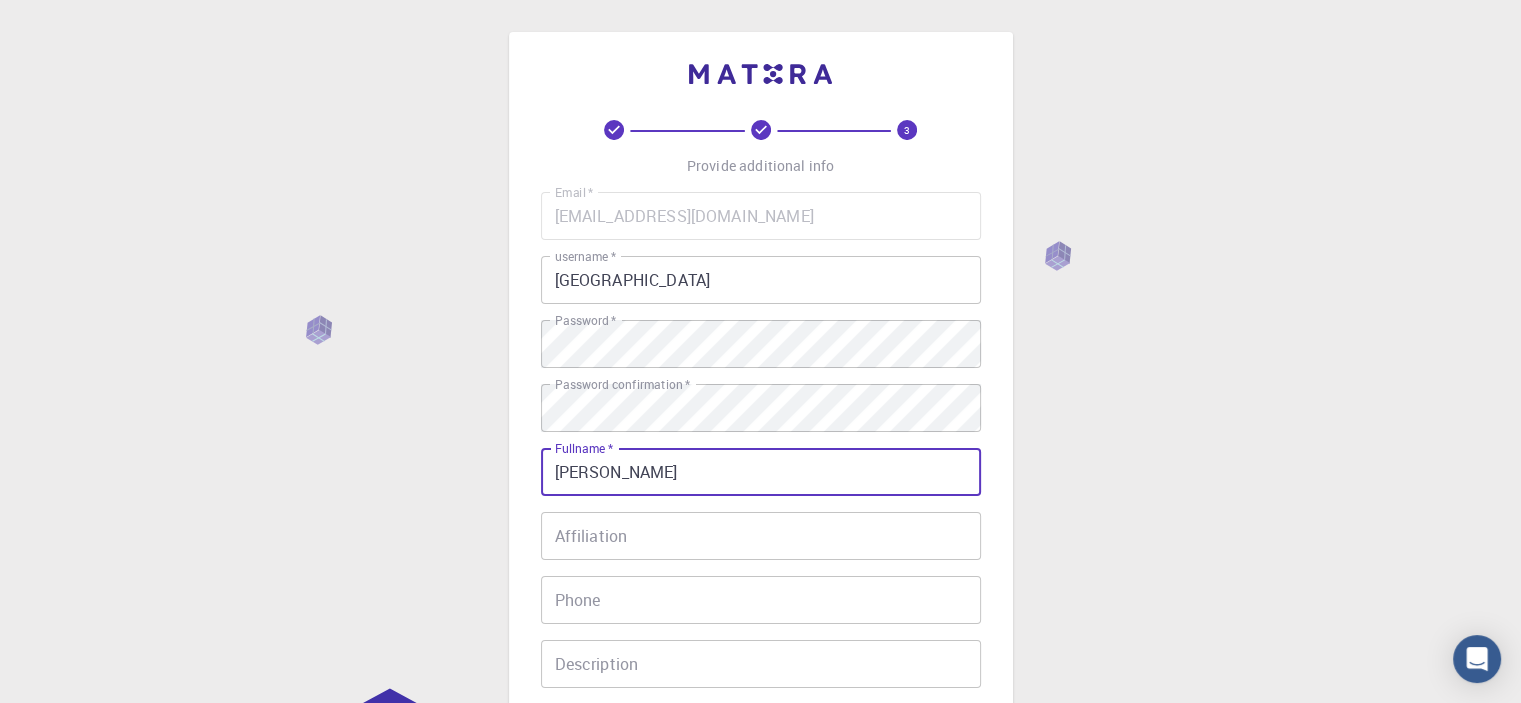 type on "0695422100" 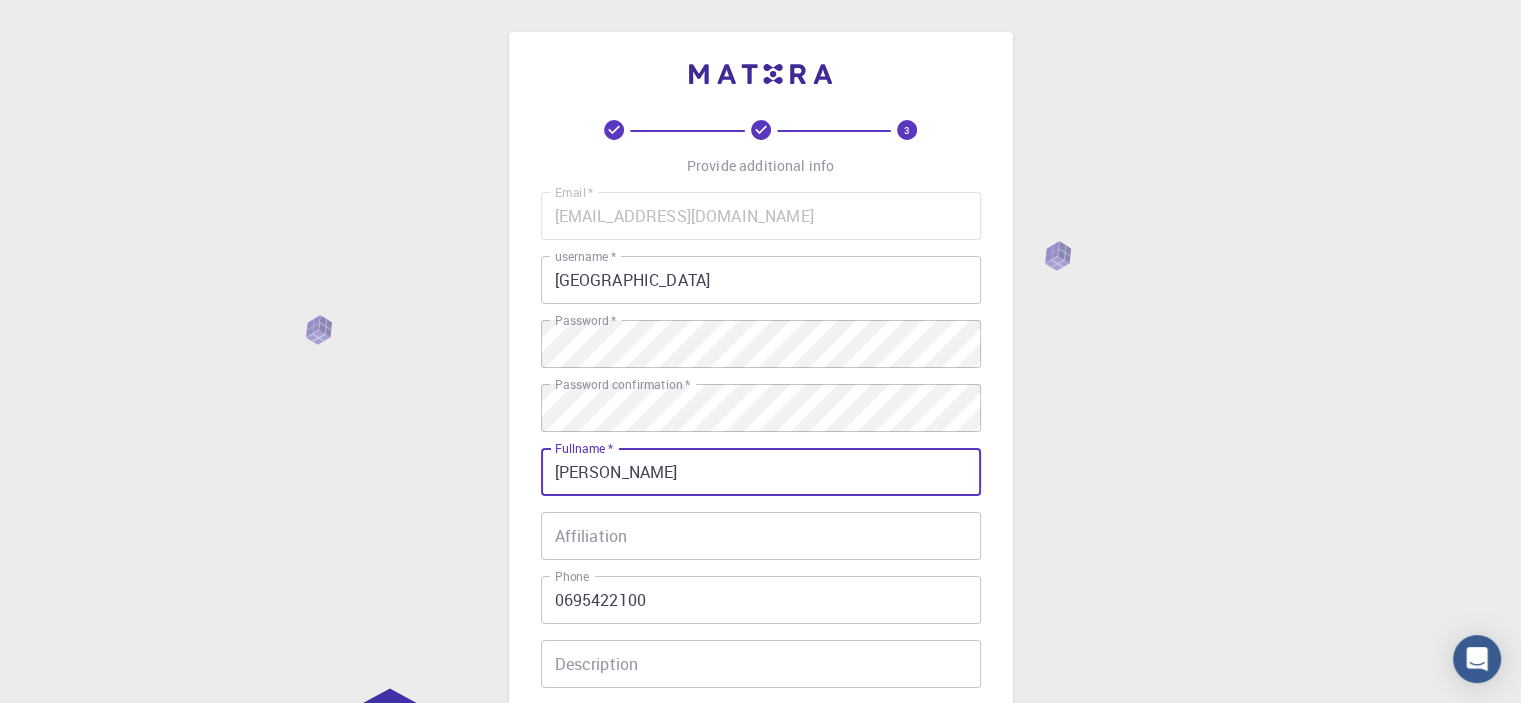 scroll, scrollTop: 300, scrollLeft: 0, axis: vertical 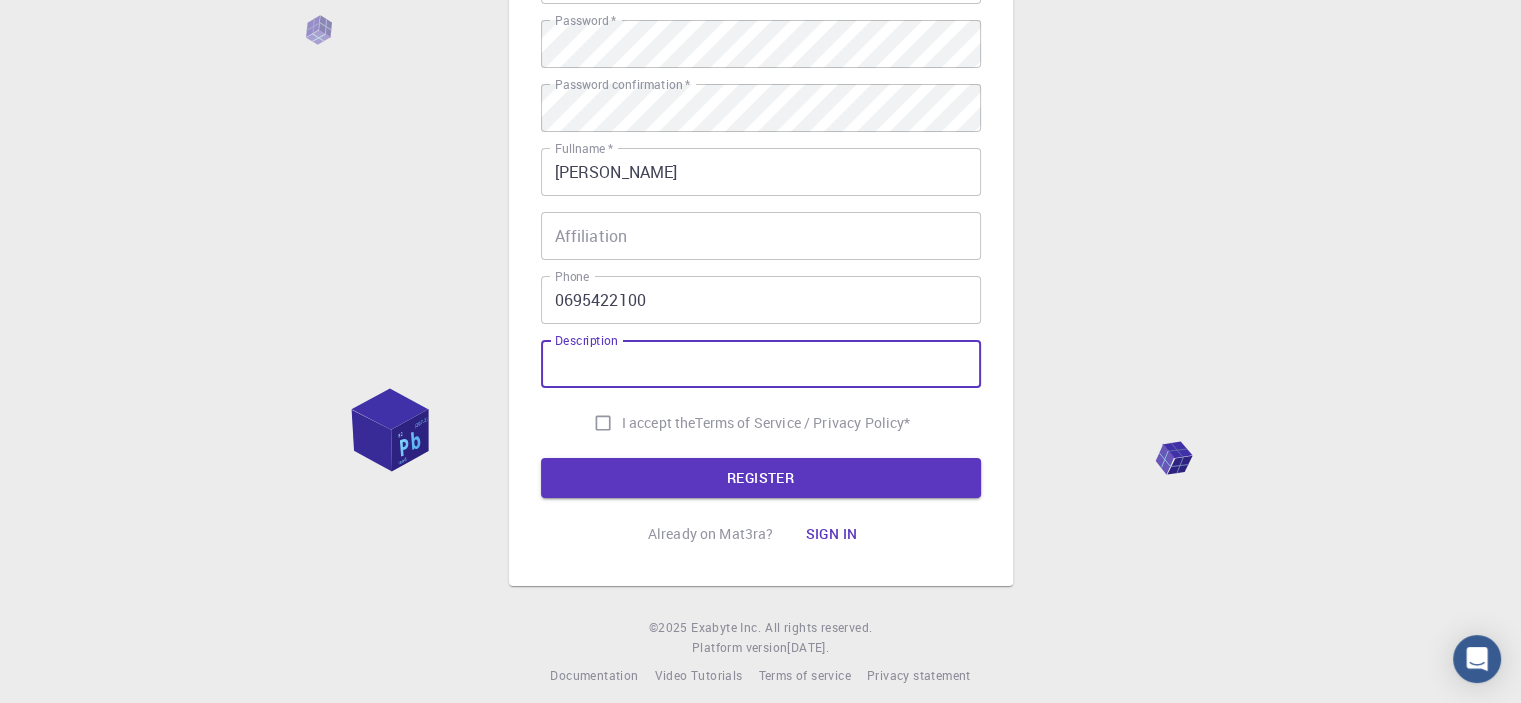 click on "Description" at bounding box center [761, 364] 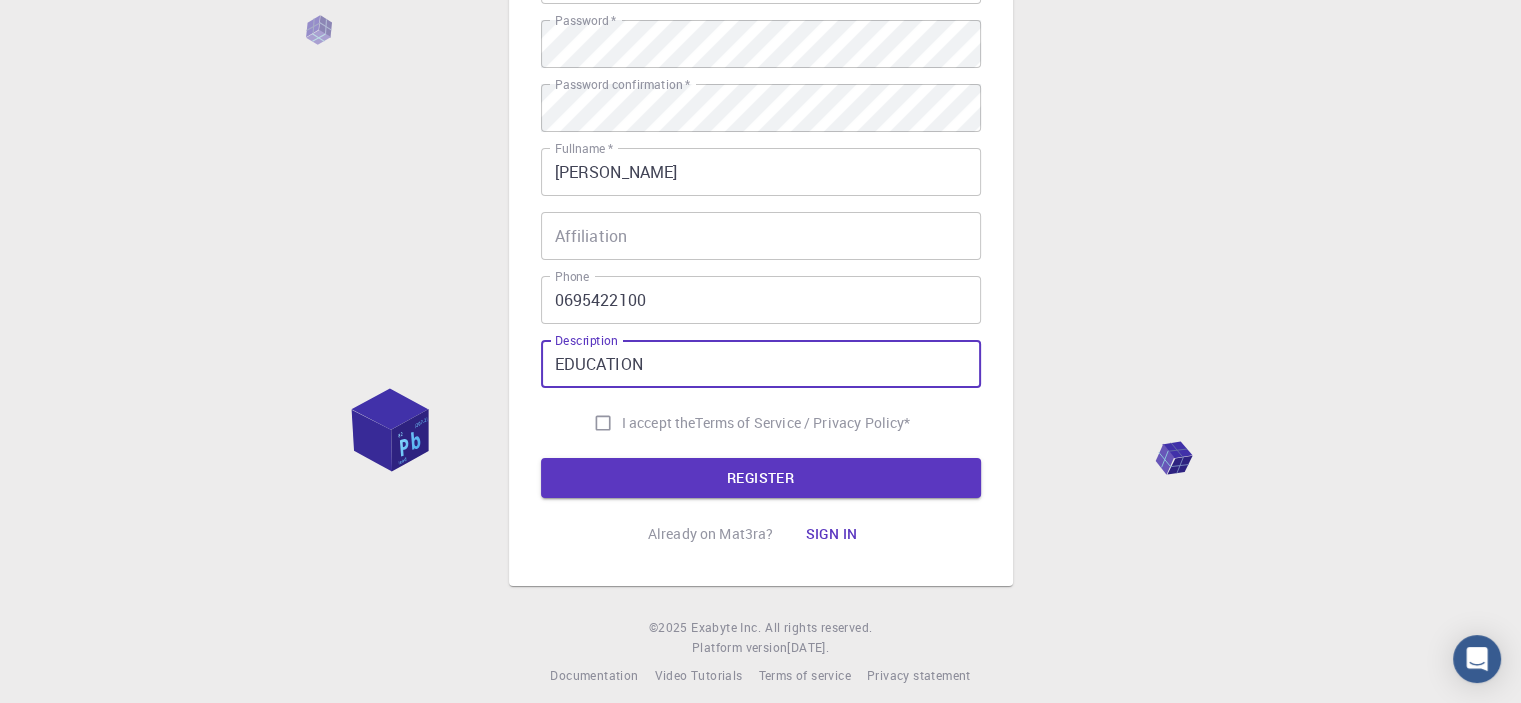 type on "EDUCATION" 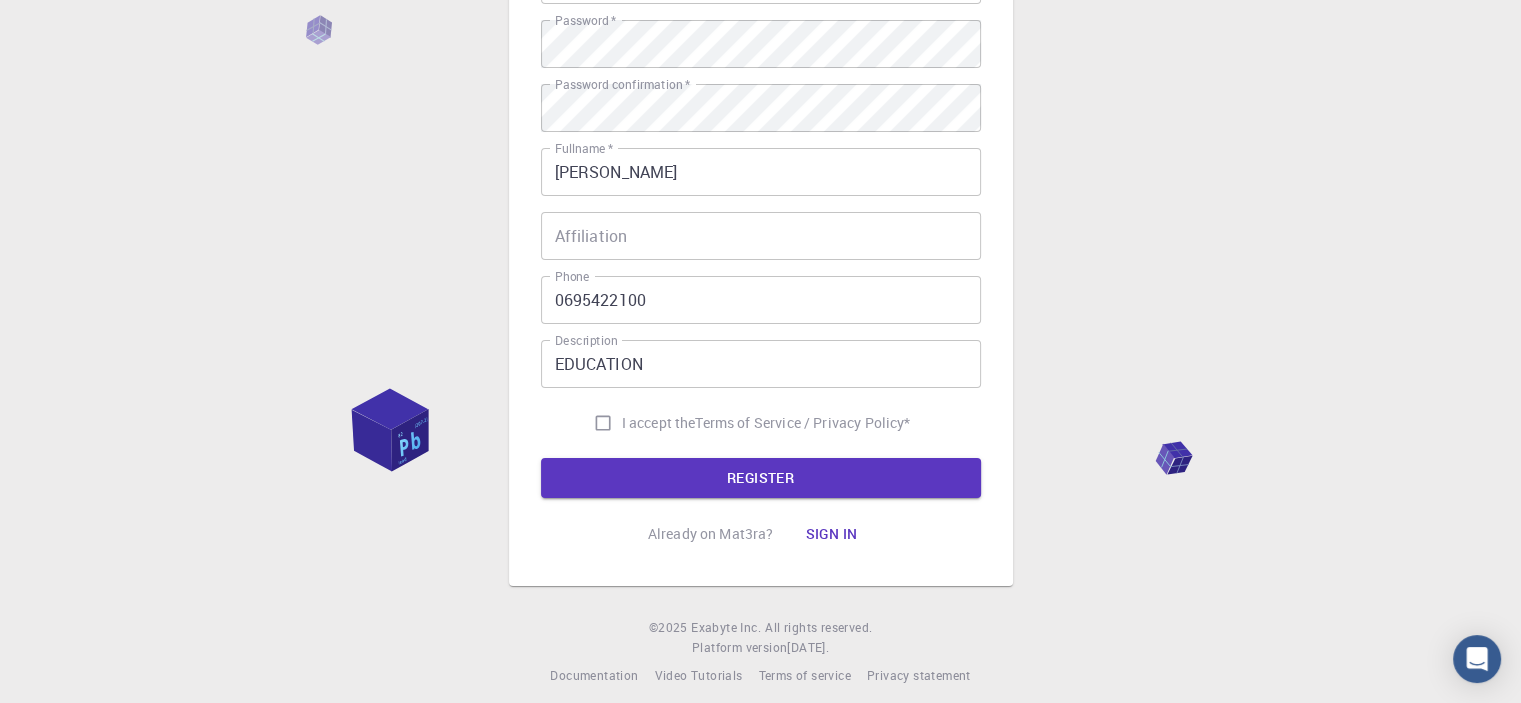 click on "I accept the" at bounding box center (659, 423) 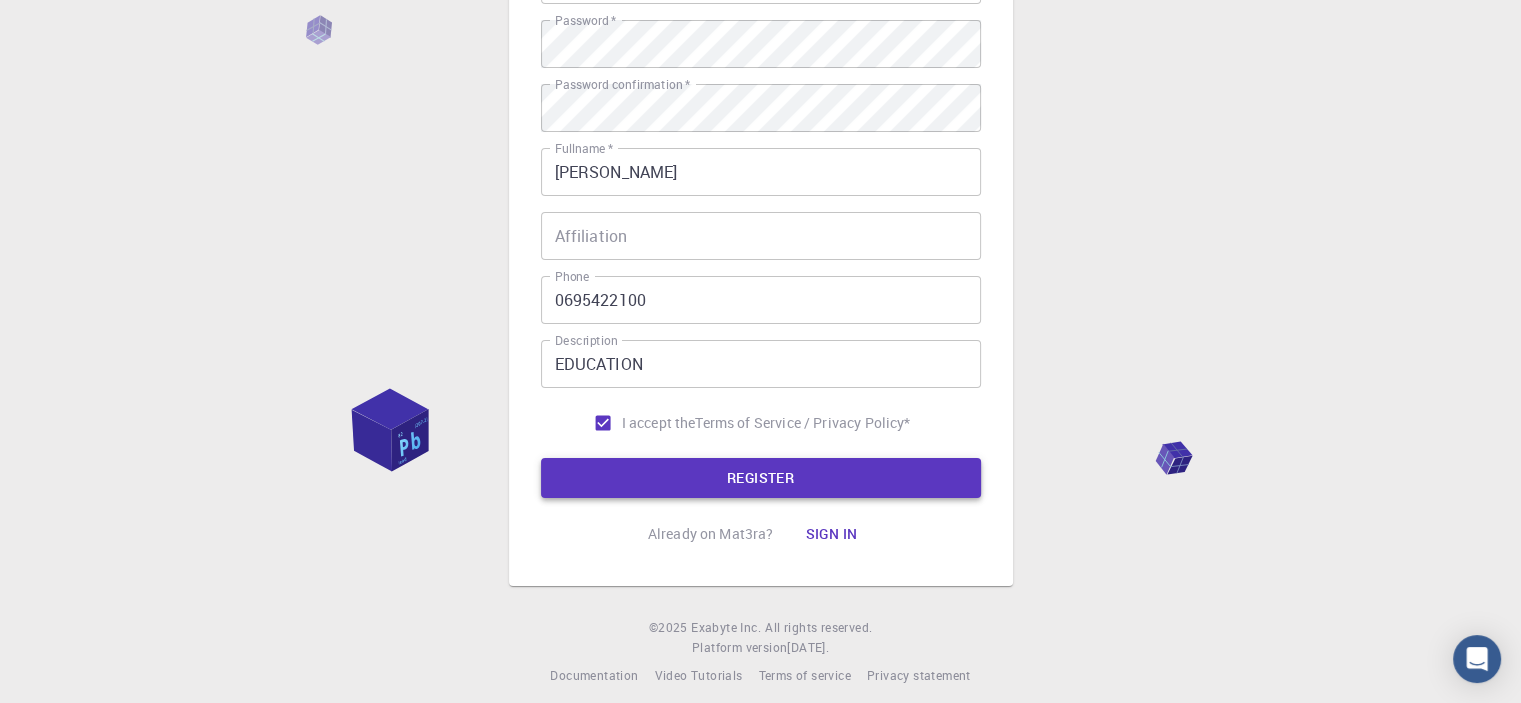 click on "REGISTER" at bounding box center [761, 478] 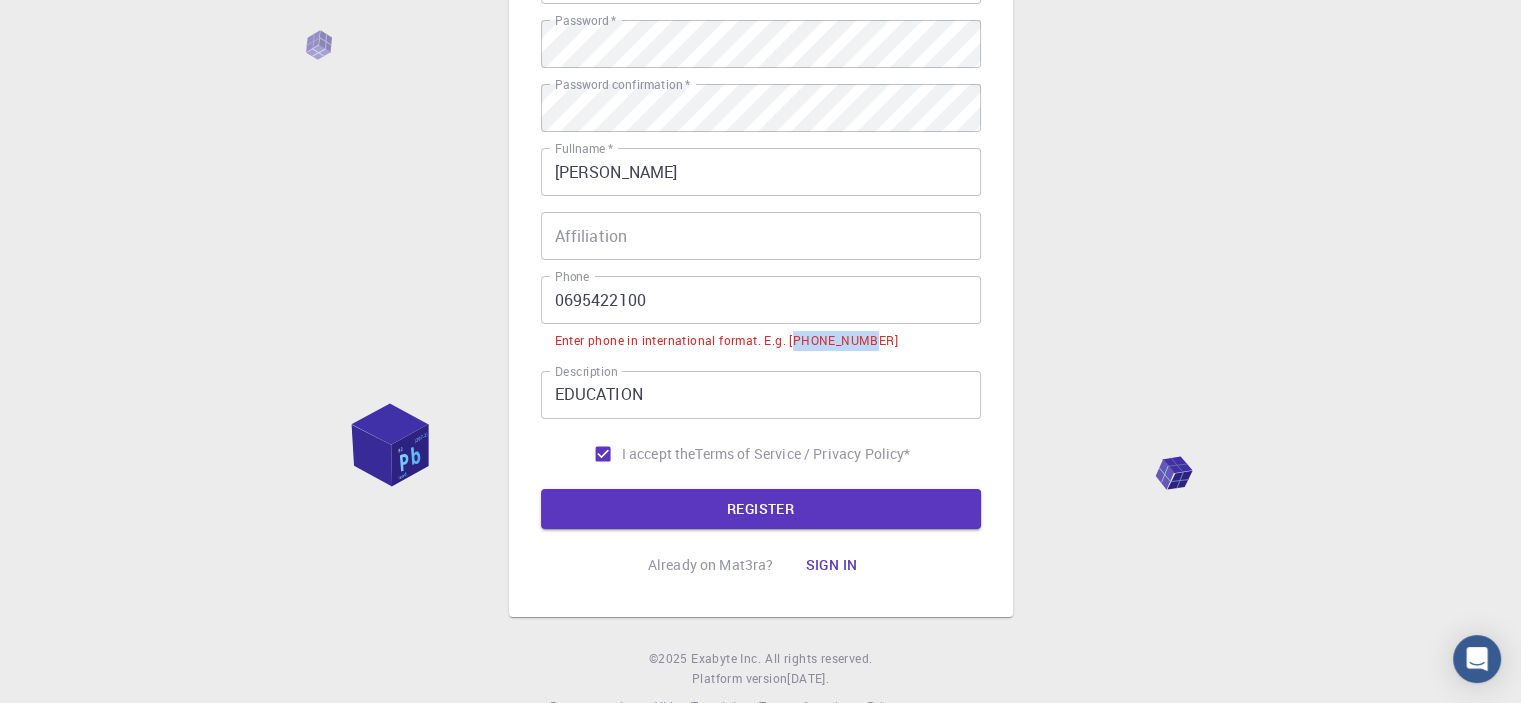 drag, startPoint x: 802, startPoint y: 341, endPoint x: 869, endPoint y: 353, distance: 68.06615 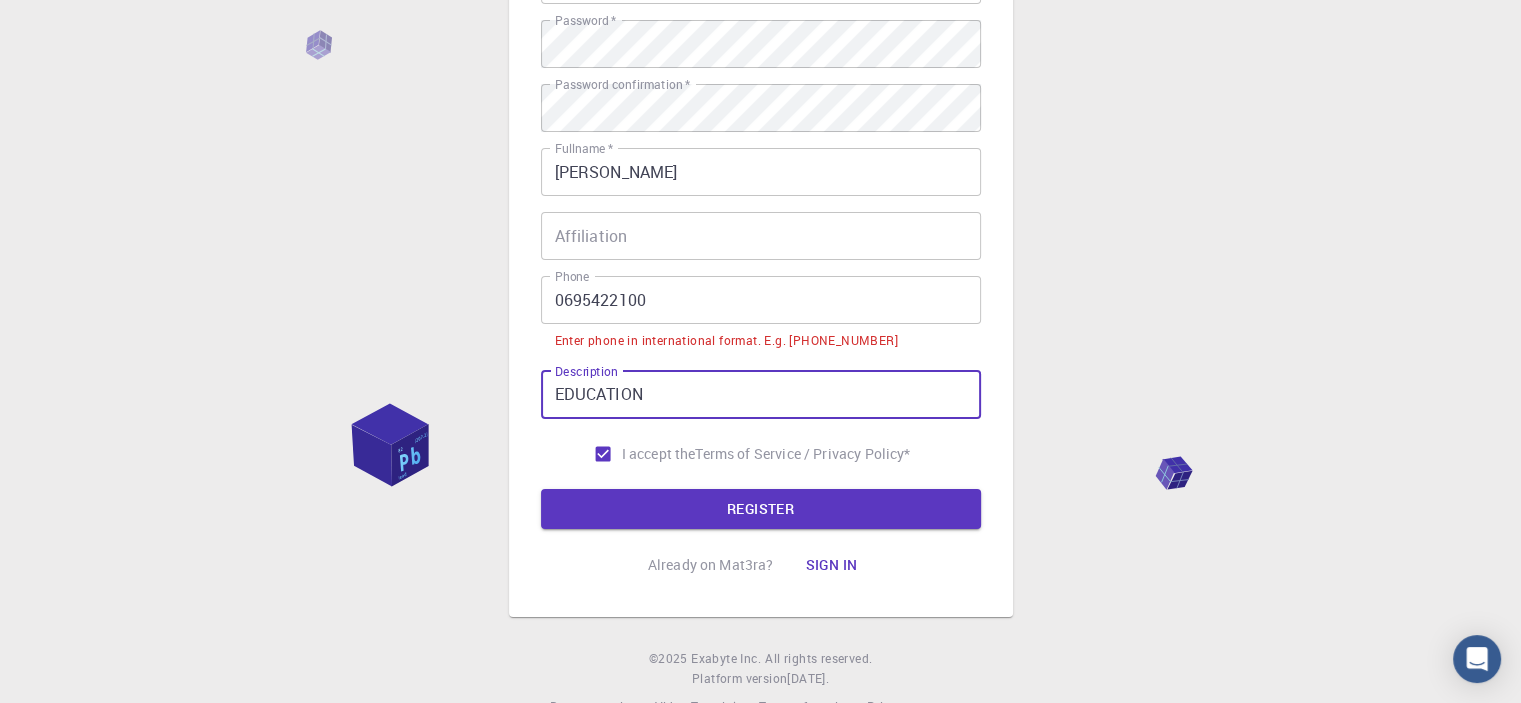drag, startPoint x: 626, startPoint y: 401, endPoint x: 525, endPoint y: 397, distance: 101.07918 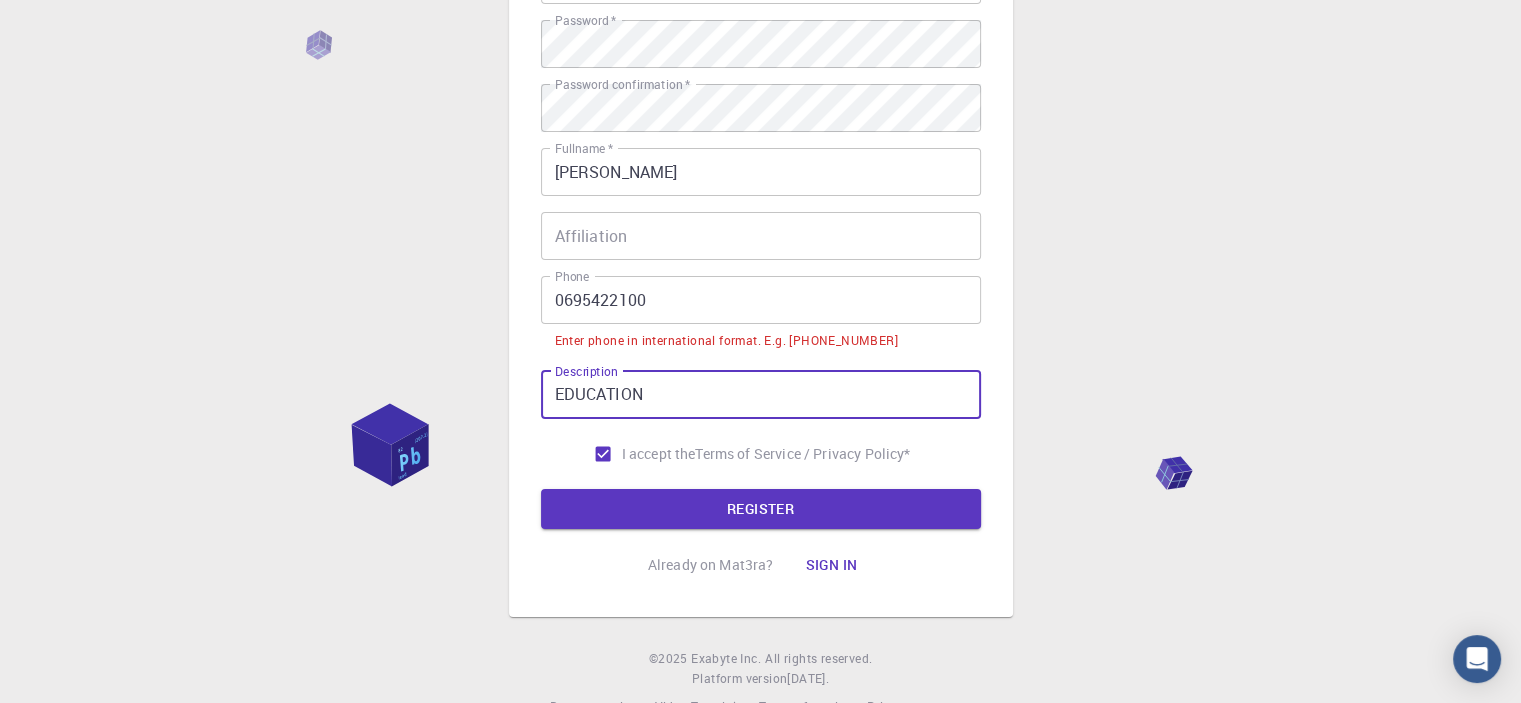 paste on "1234567890" 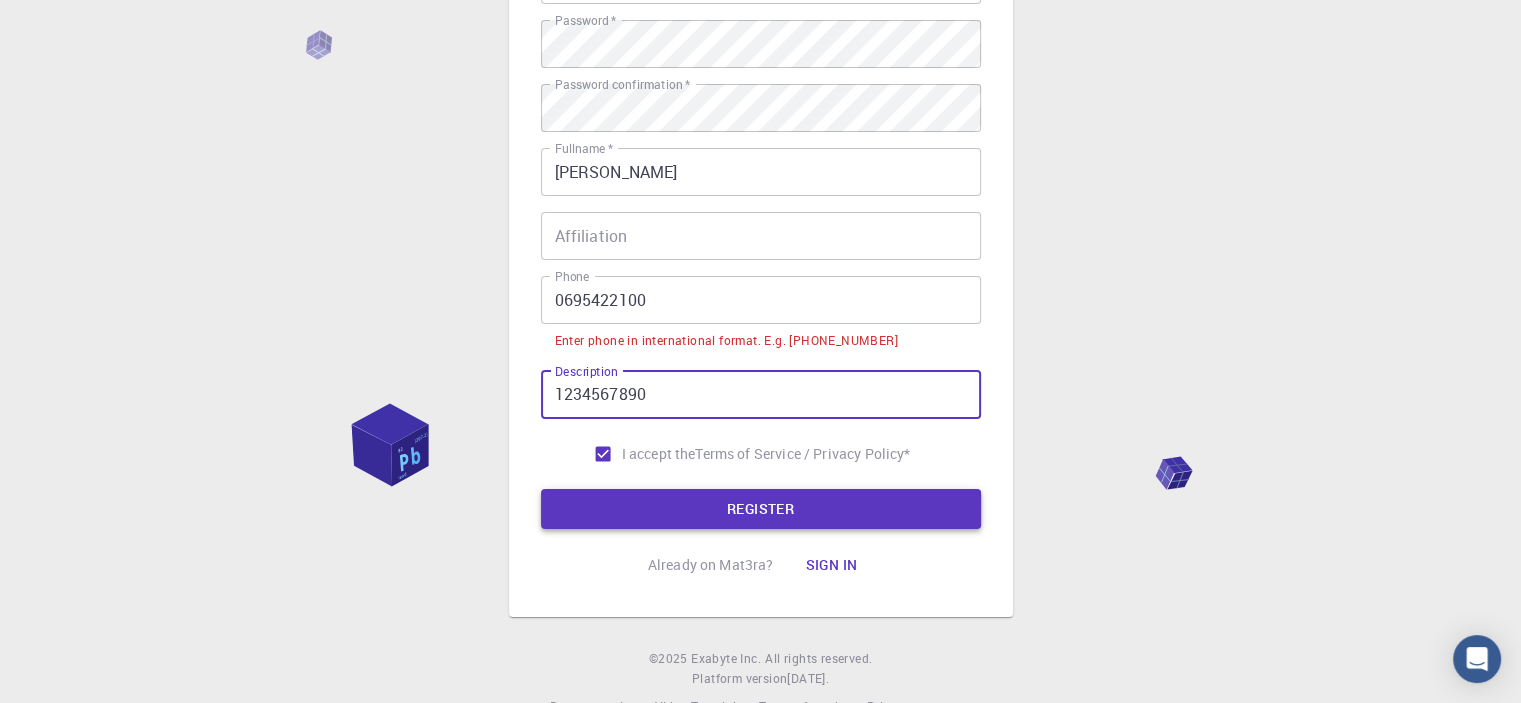 type on "1234567890" 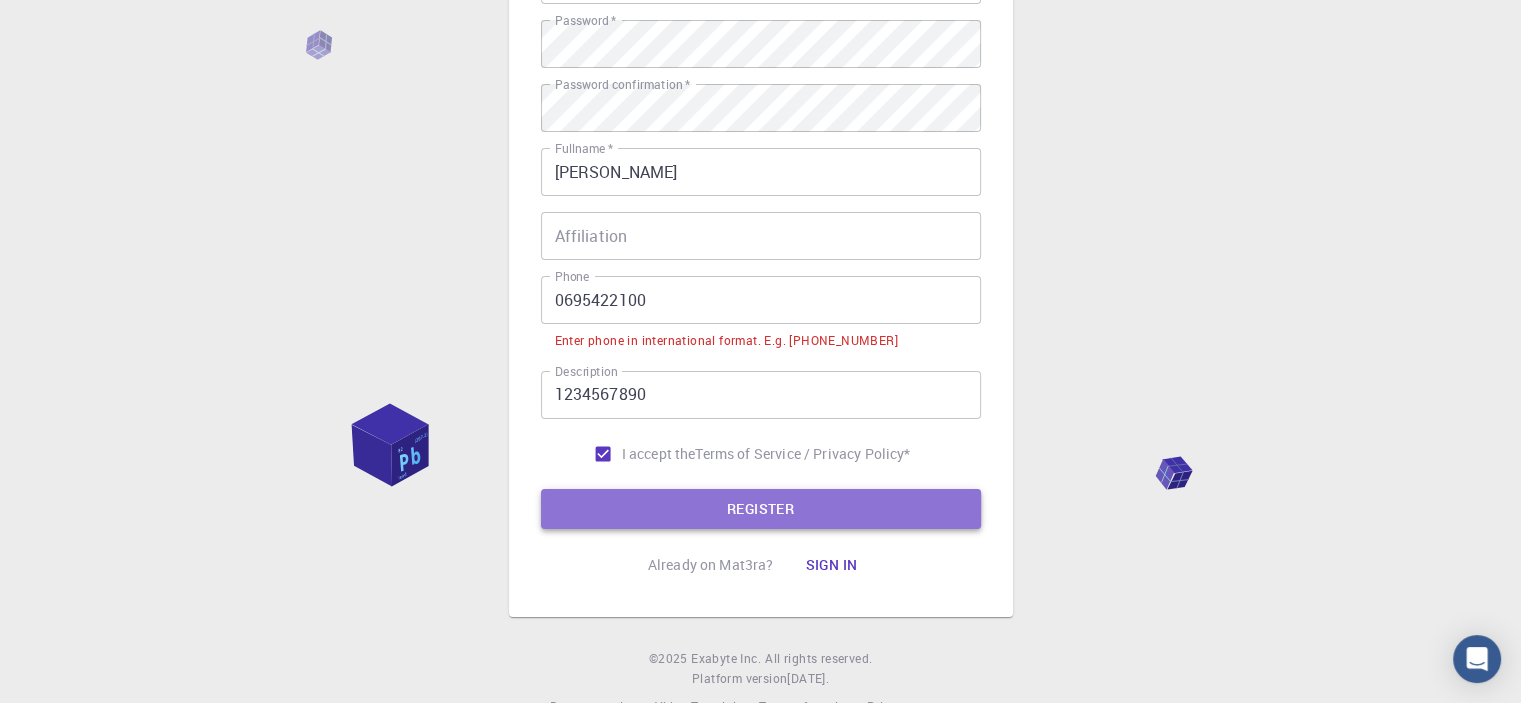 click on "REGISTER" at bounding box center [761, 509] 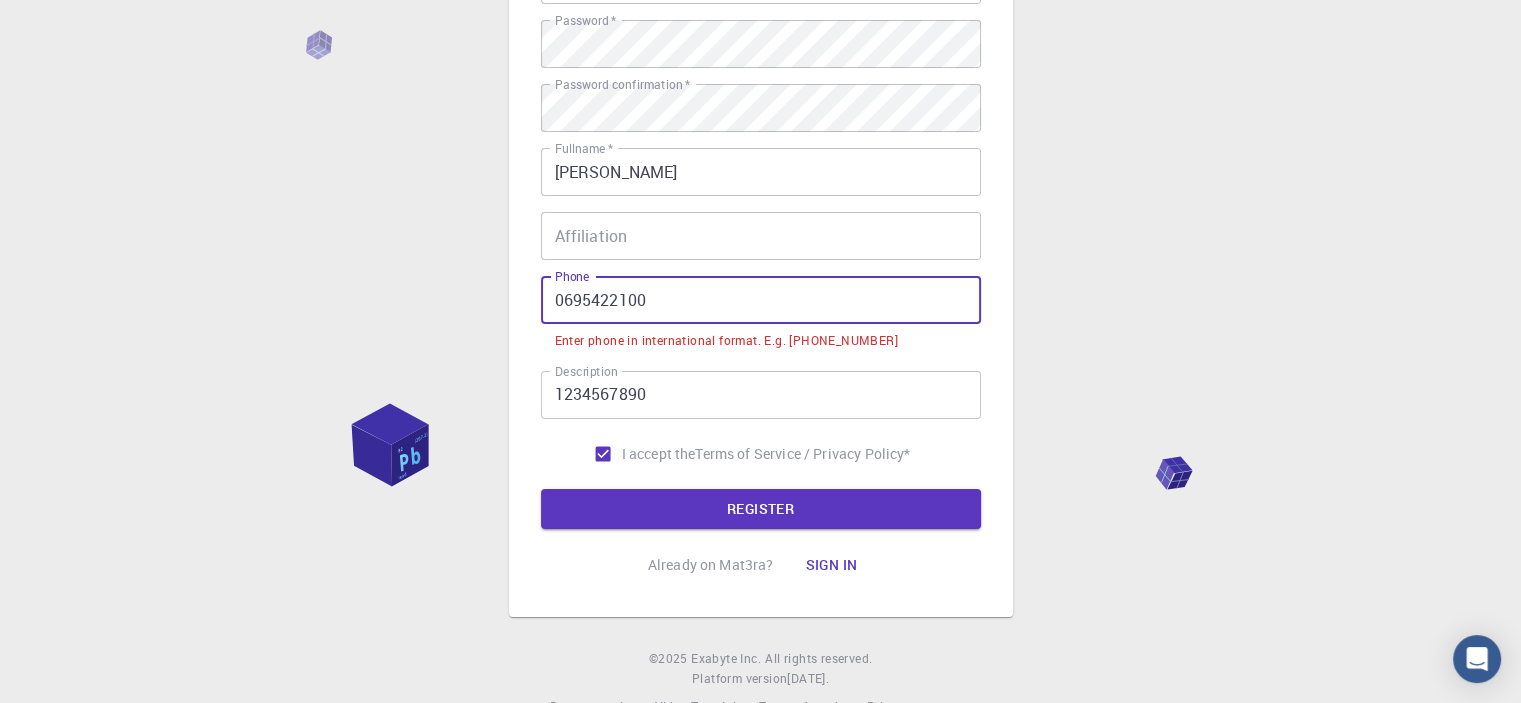drag, startPoint x: 559, startPoint y: 302, endPoint x: 537, endPoint y: 308, distance: 22.803509 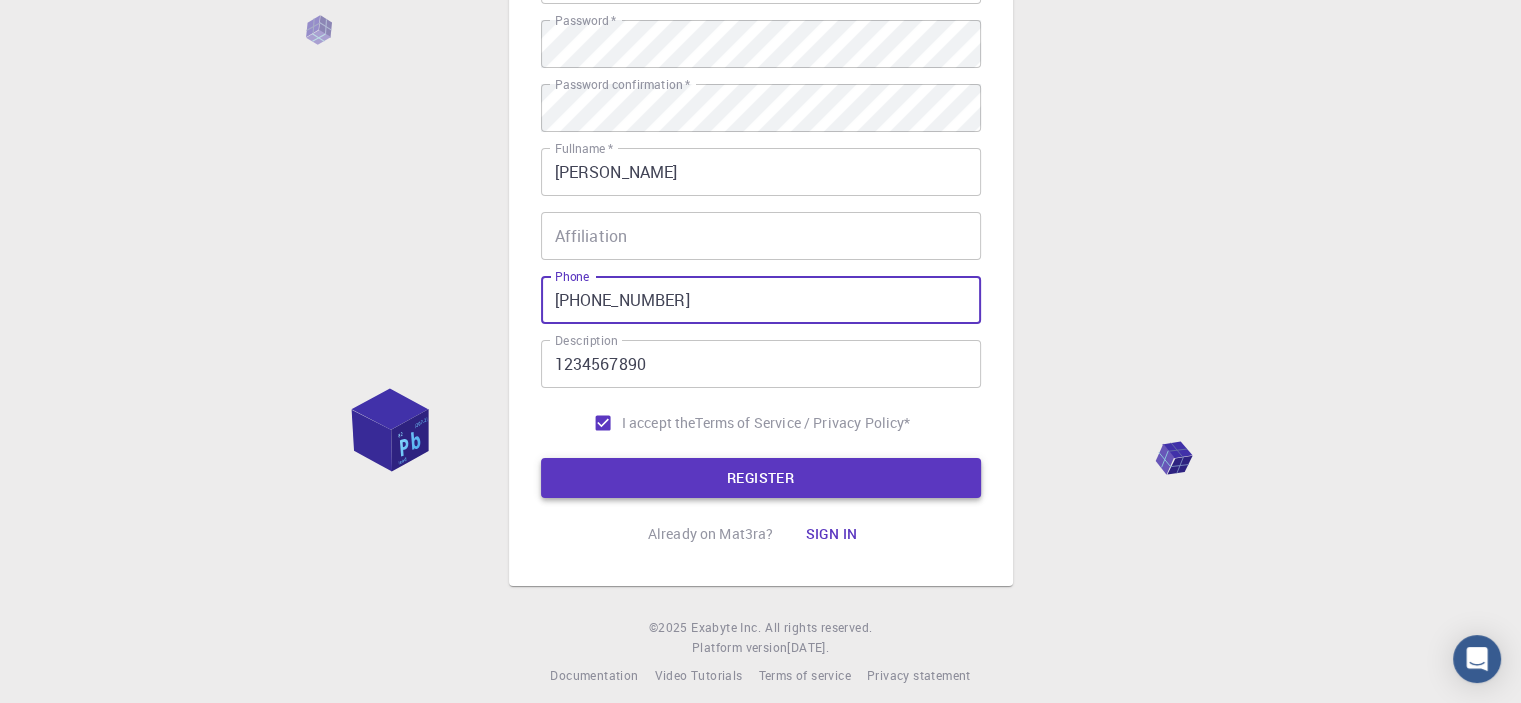 type on "[PHONE_NUMBER]" 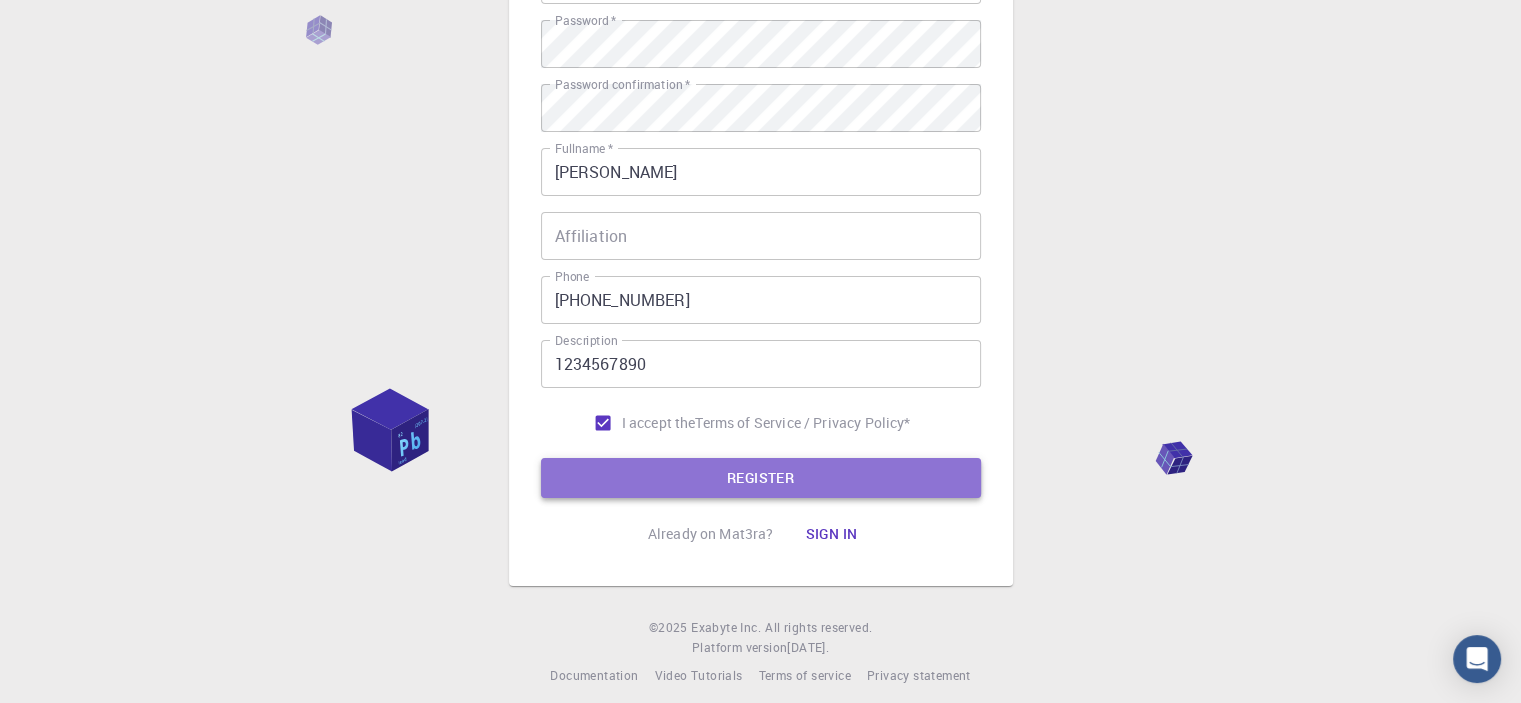 click on "REGISTER" at bounding box center [761, 478] 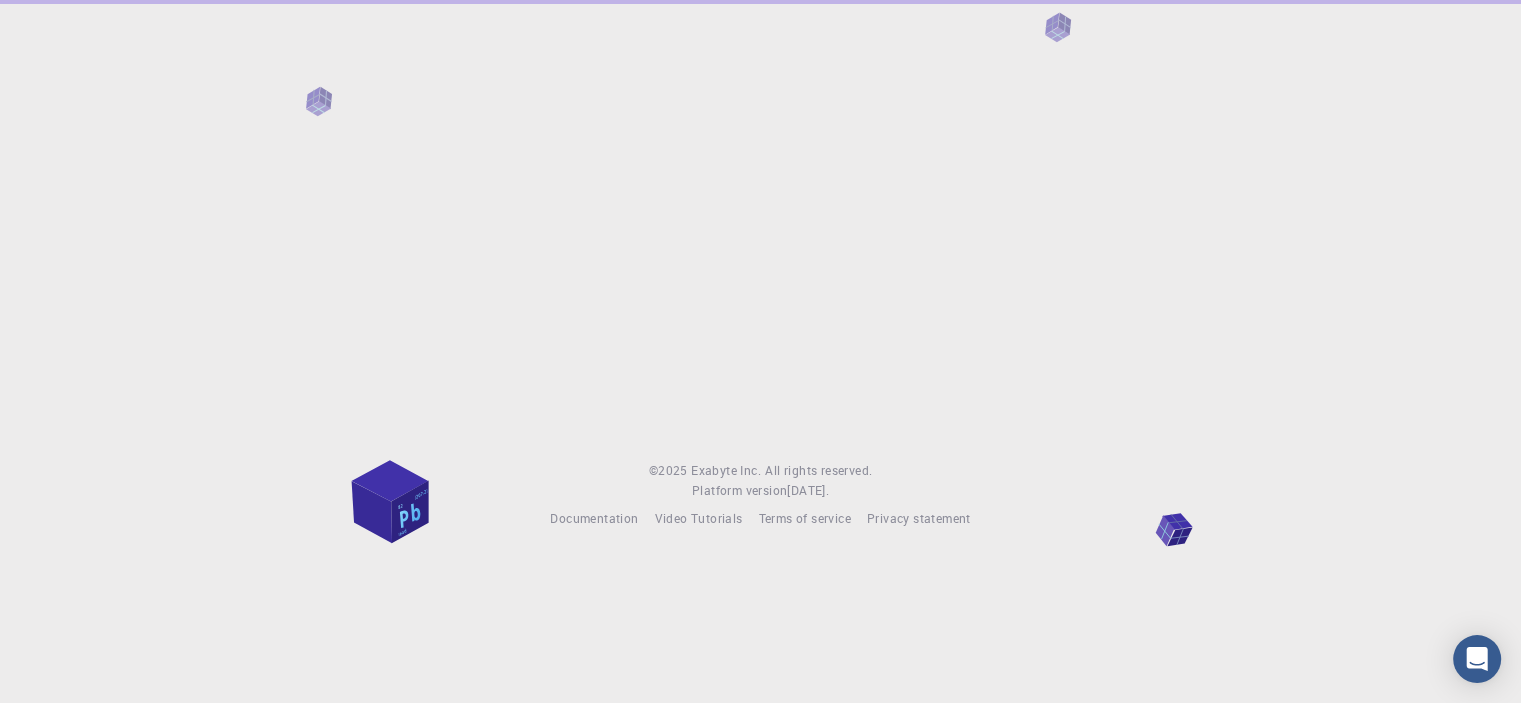 scroll, scrollTop: 0, scrollLeft: 0, axis: both 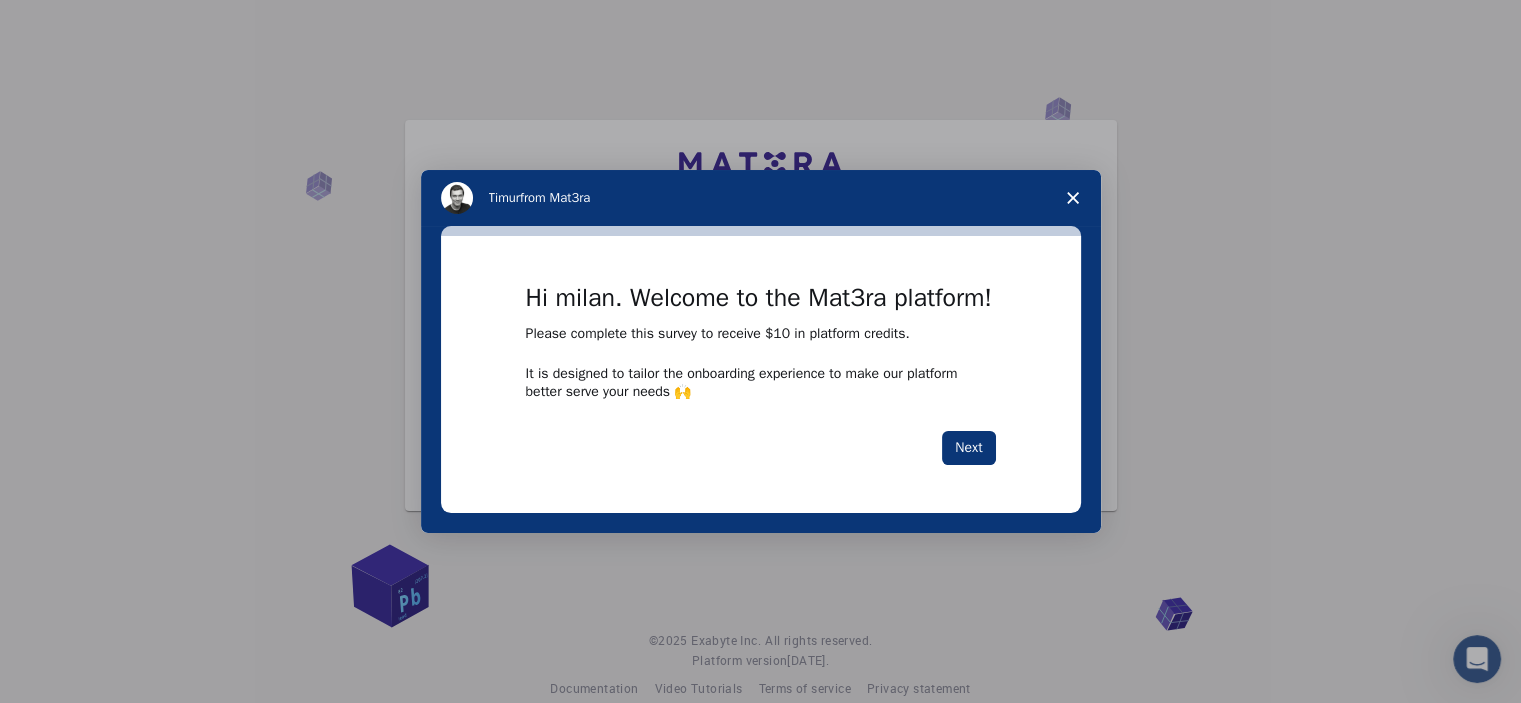 click 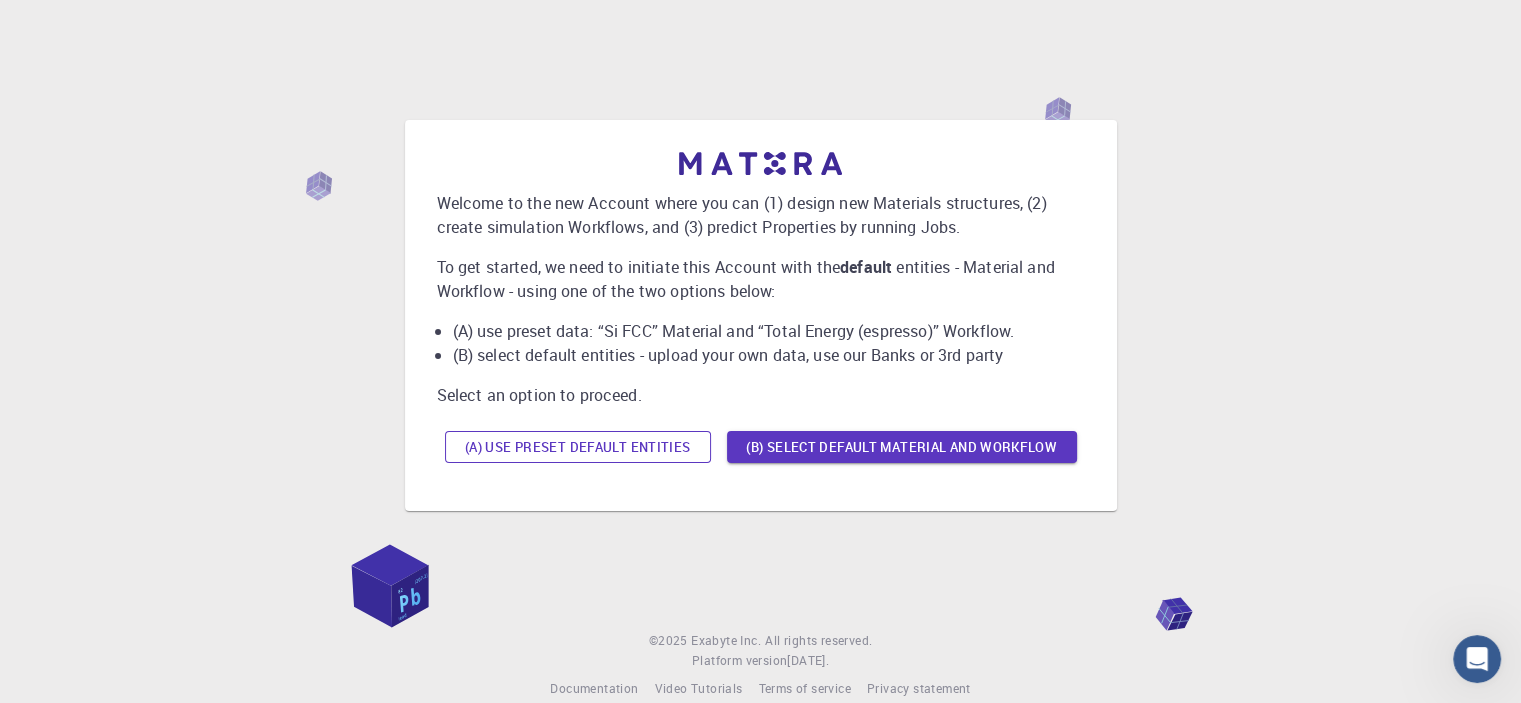 click on "(A) Use preset default entities" at bounding box center (578, 447) 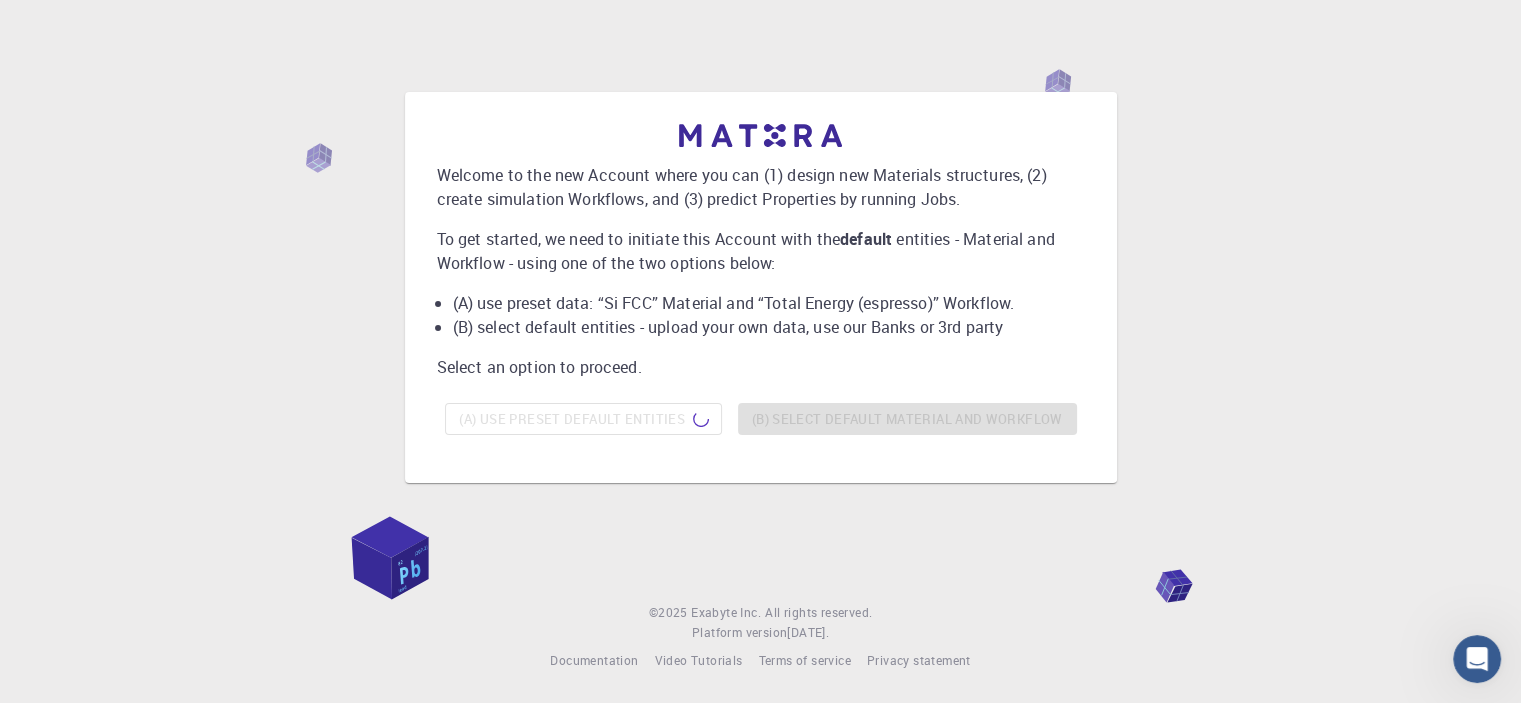 scroll, scrollTop: 0, scrollLeft: 0, axis: both 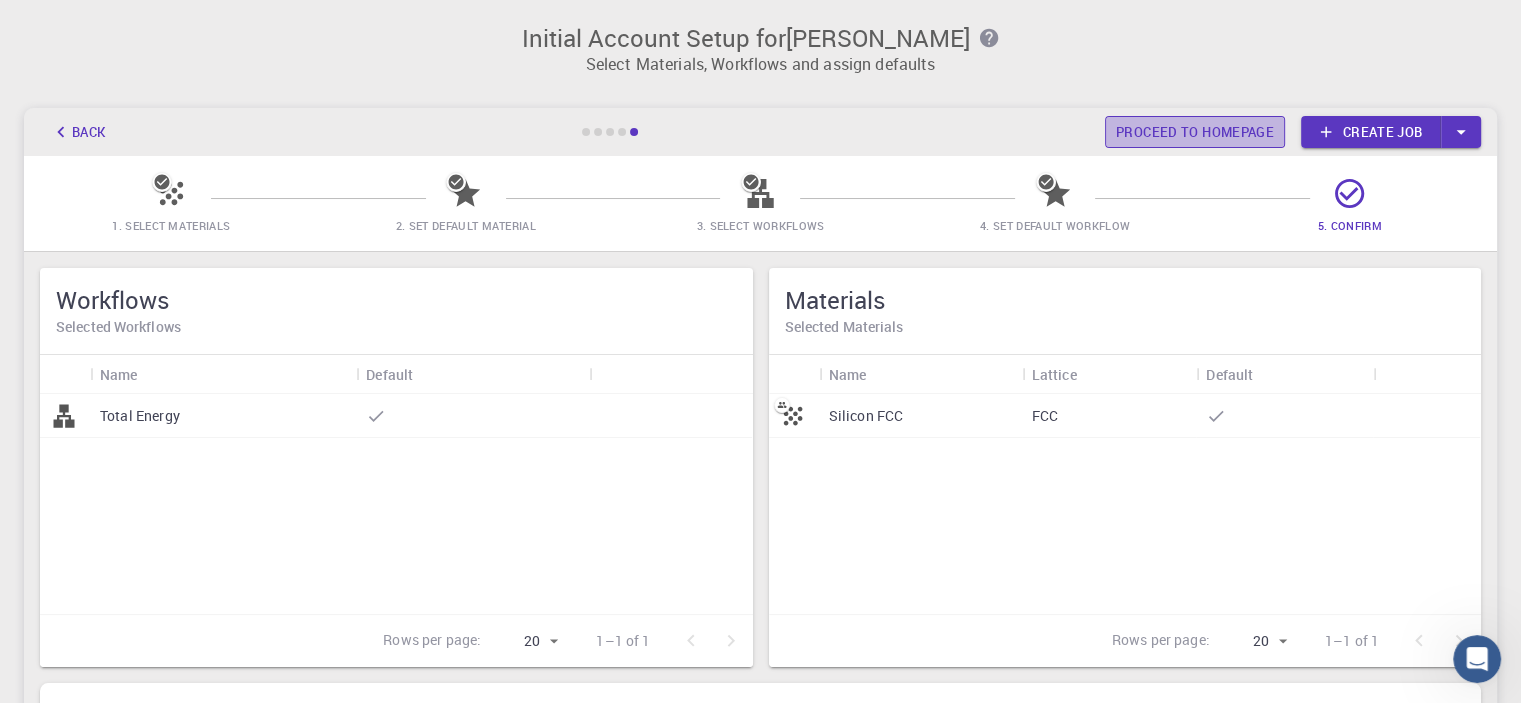 click on "Proceed to homepage" at bounding box center [1195, 132] 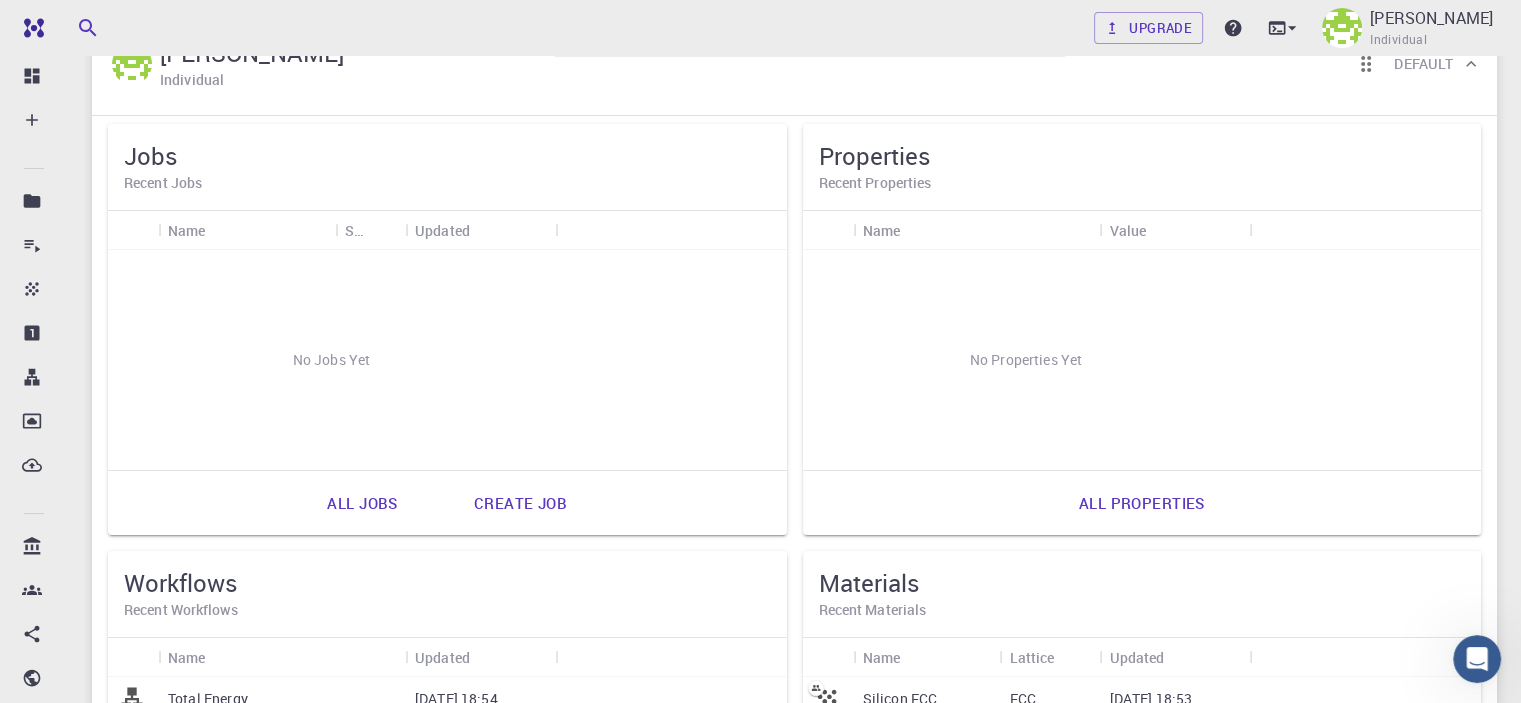 scroll, scrollTop: 300, scrollLeft: 0, axis: vertical 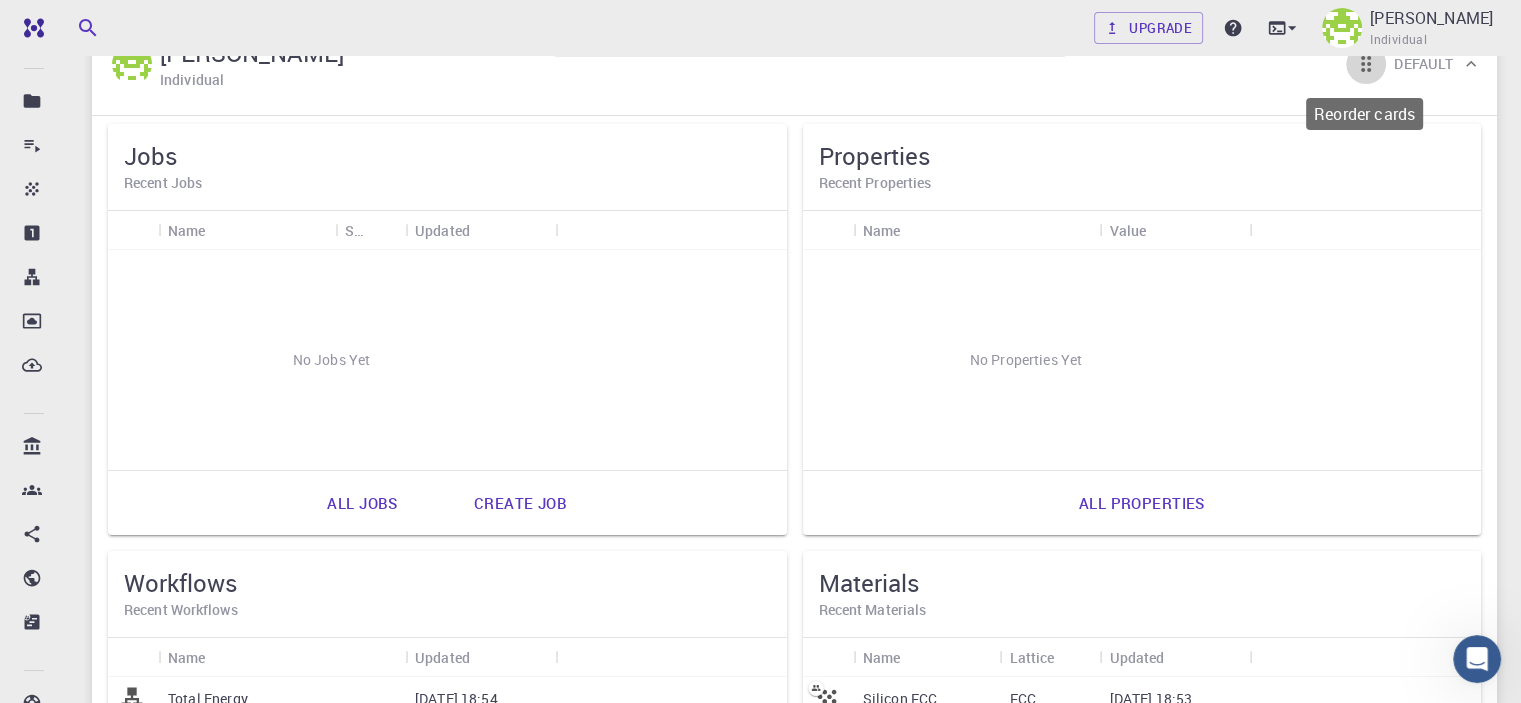 click 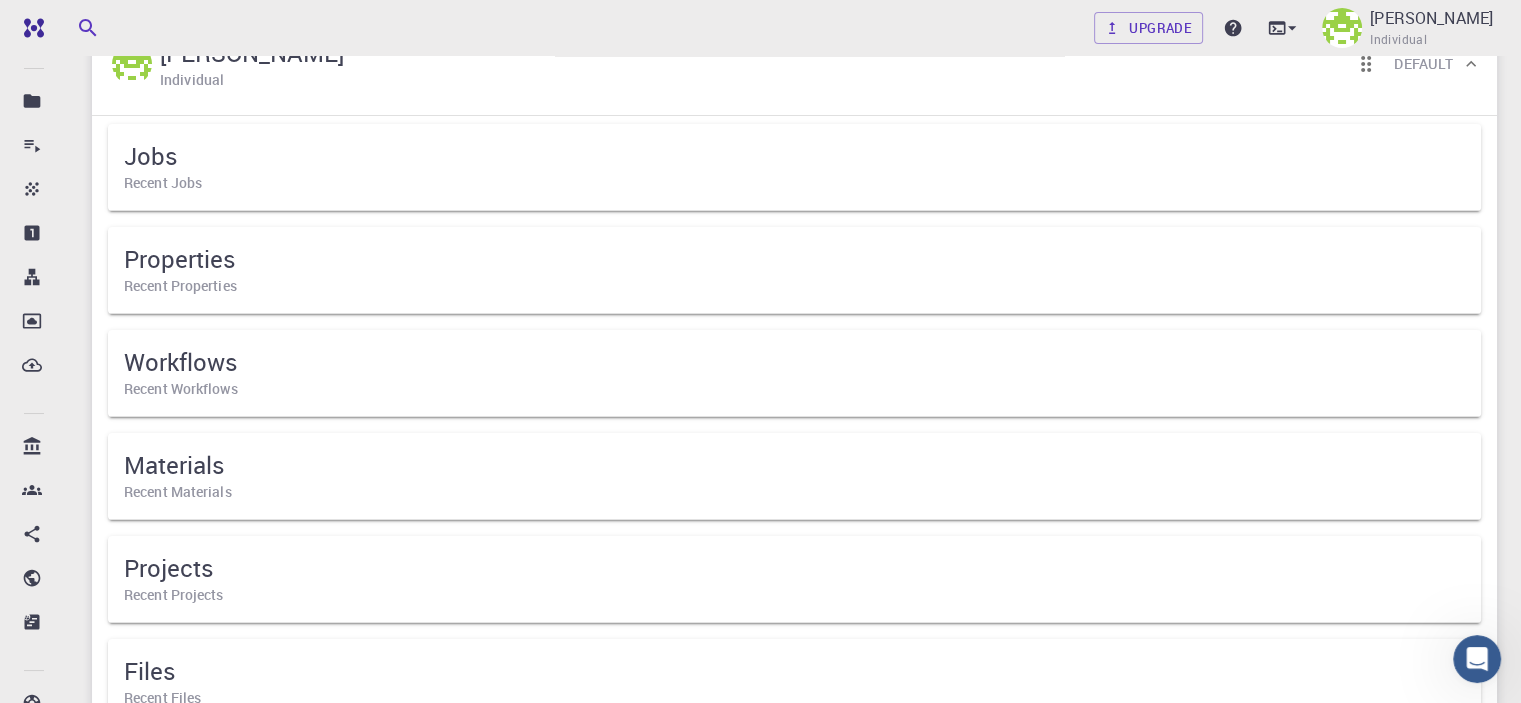 click on "Recent Jobs" at bounding box center (794, 183) 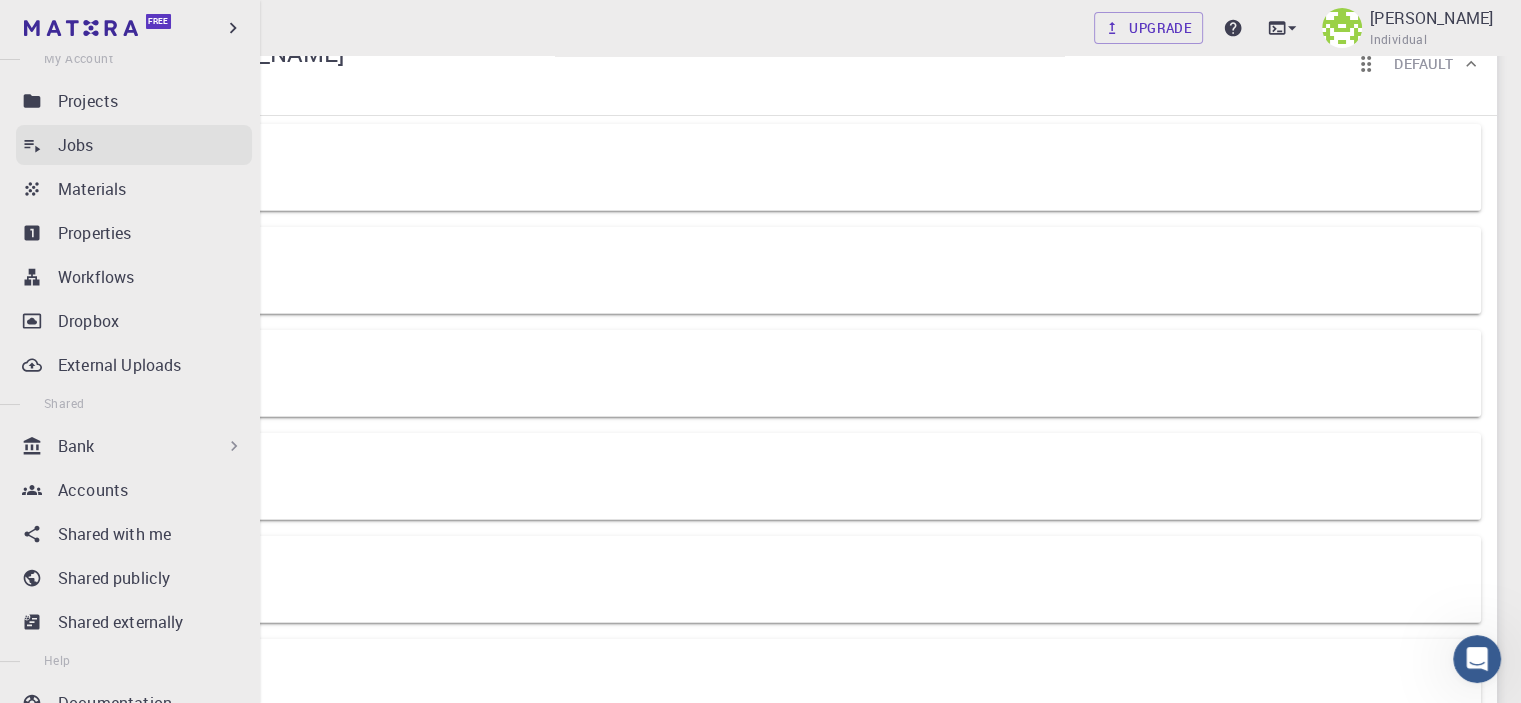 click on "Jobs" at bounding box center (76, 145) 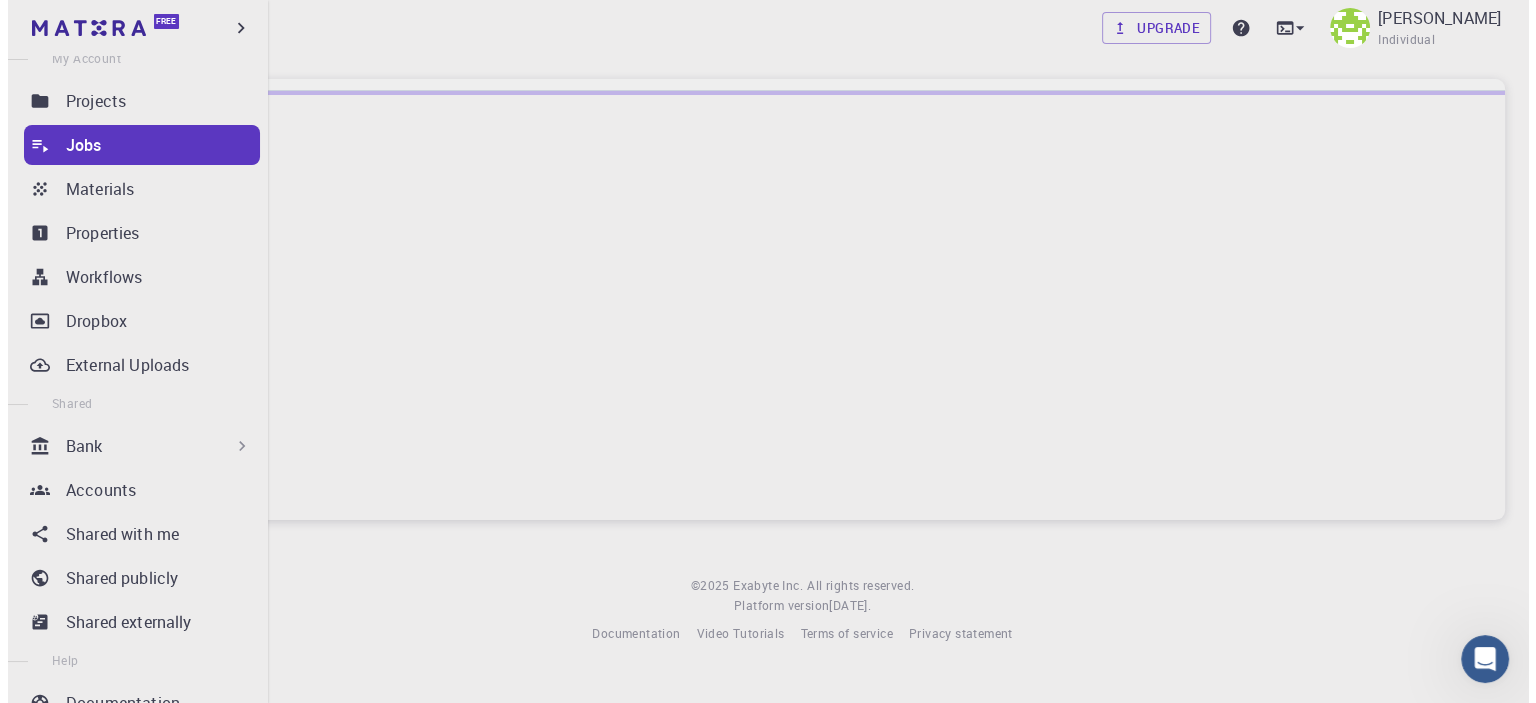 scroll, scrollTop: 0, scrollLeft: 0, axis: both 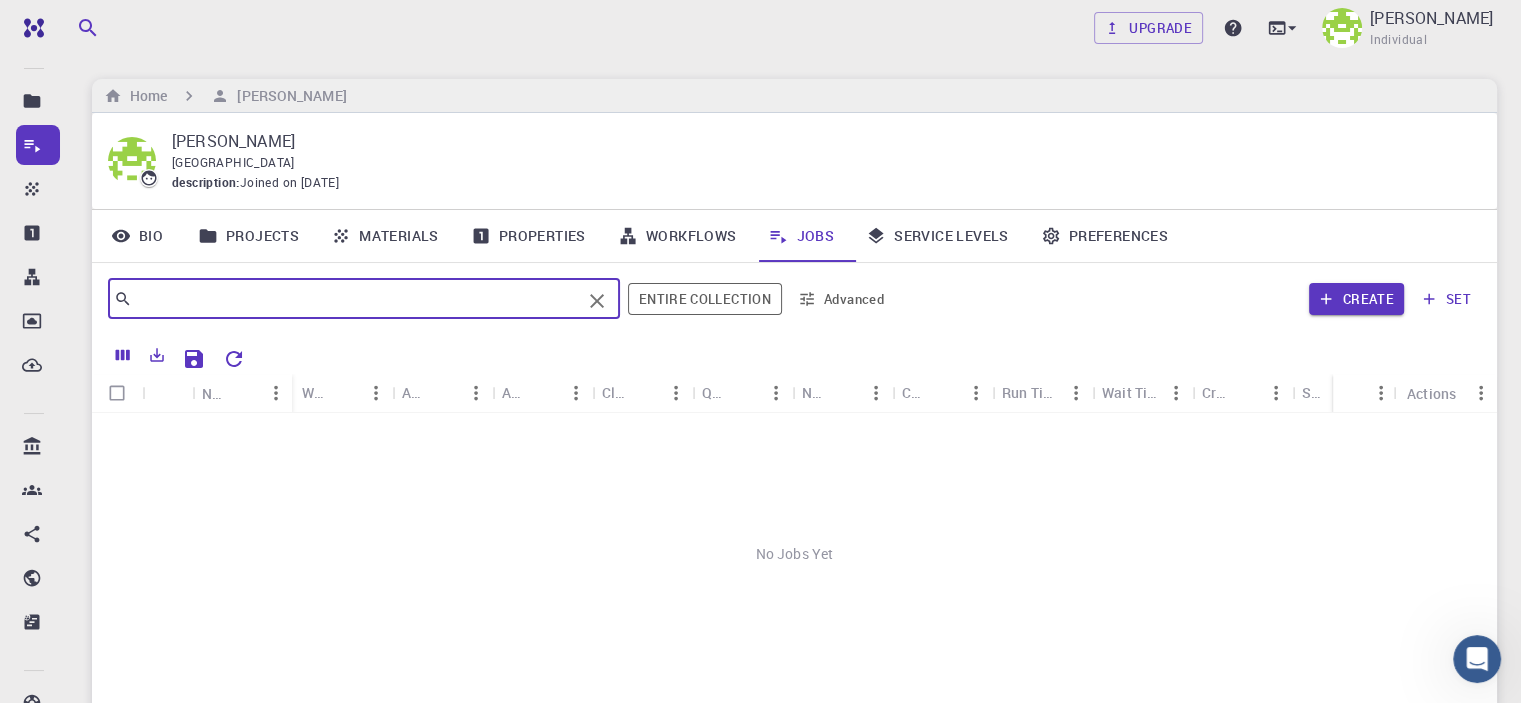 click at bounding box center [356, 299] 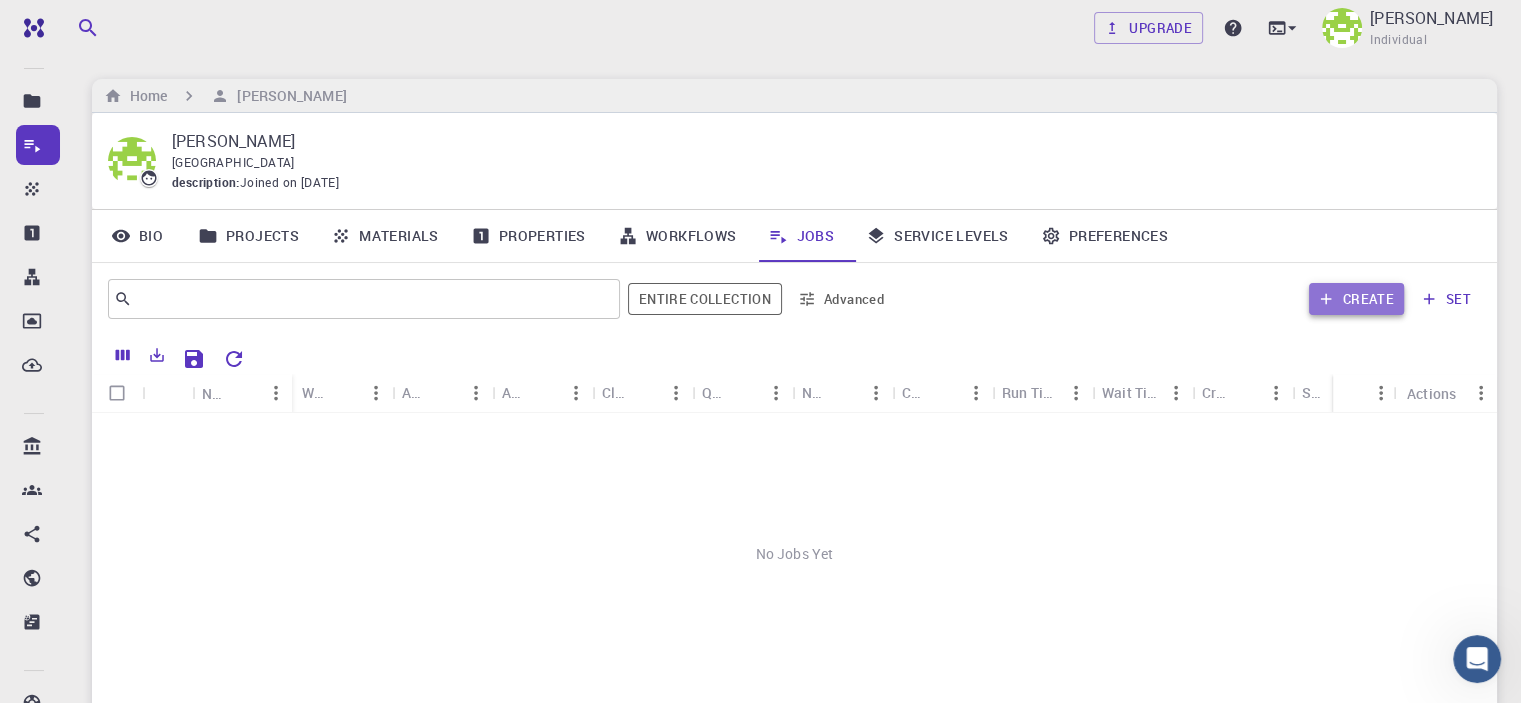 click on "Create" at bounding box center (1356, 299) 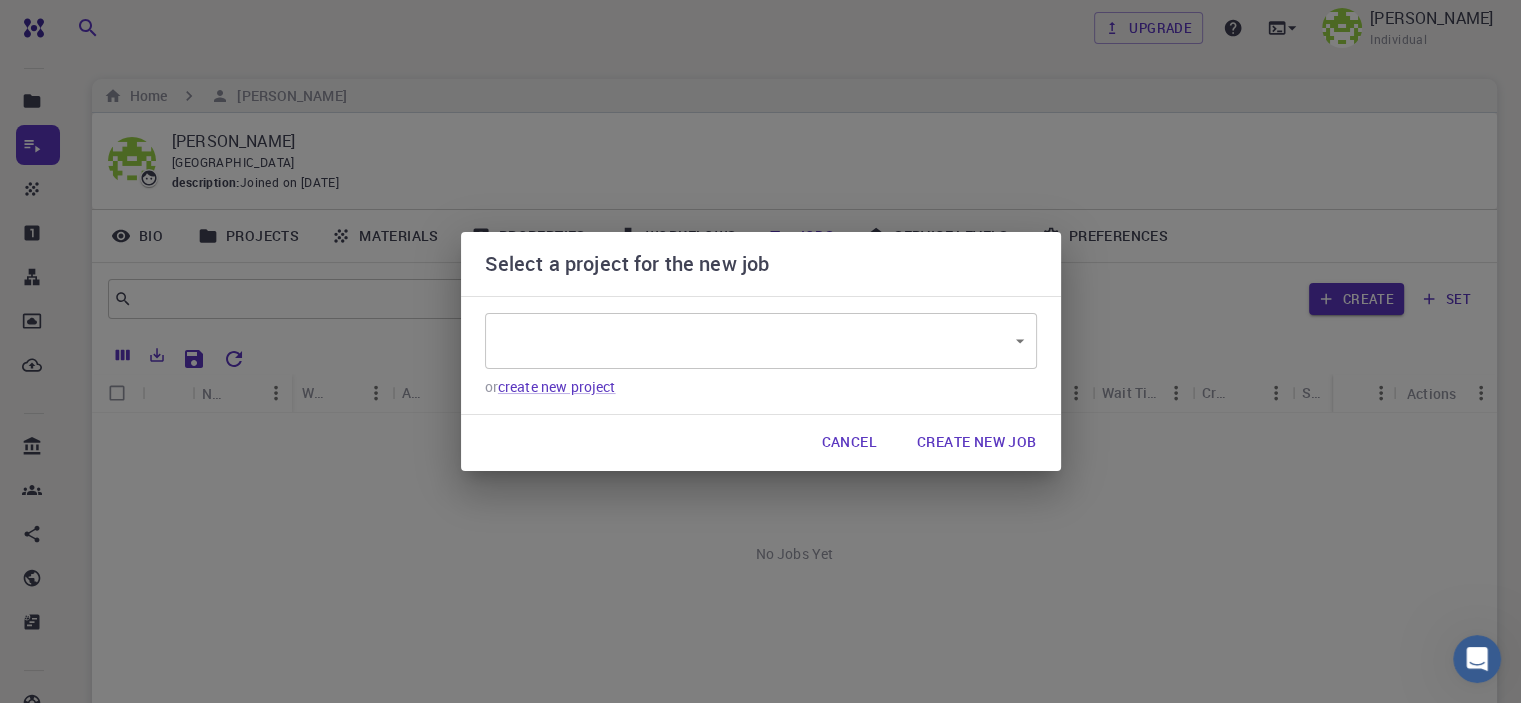 type on "JhNWAoKeipuA4Tpue" 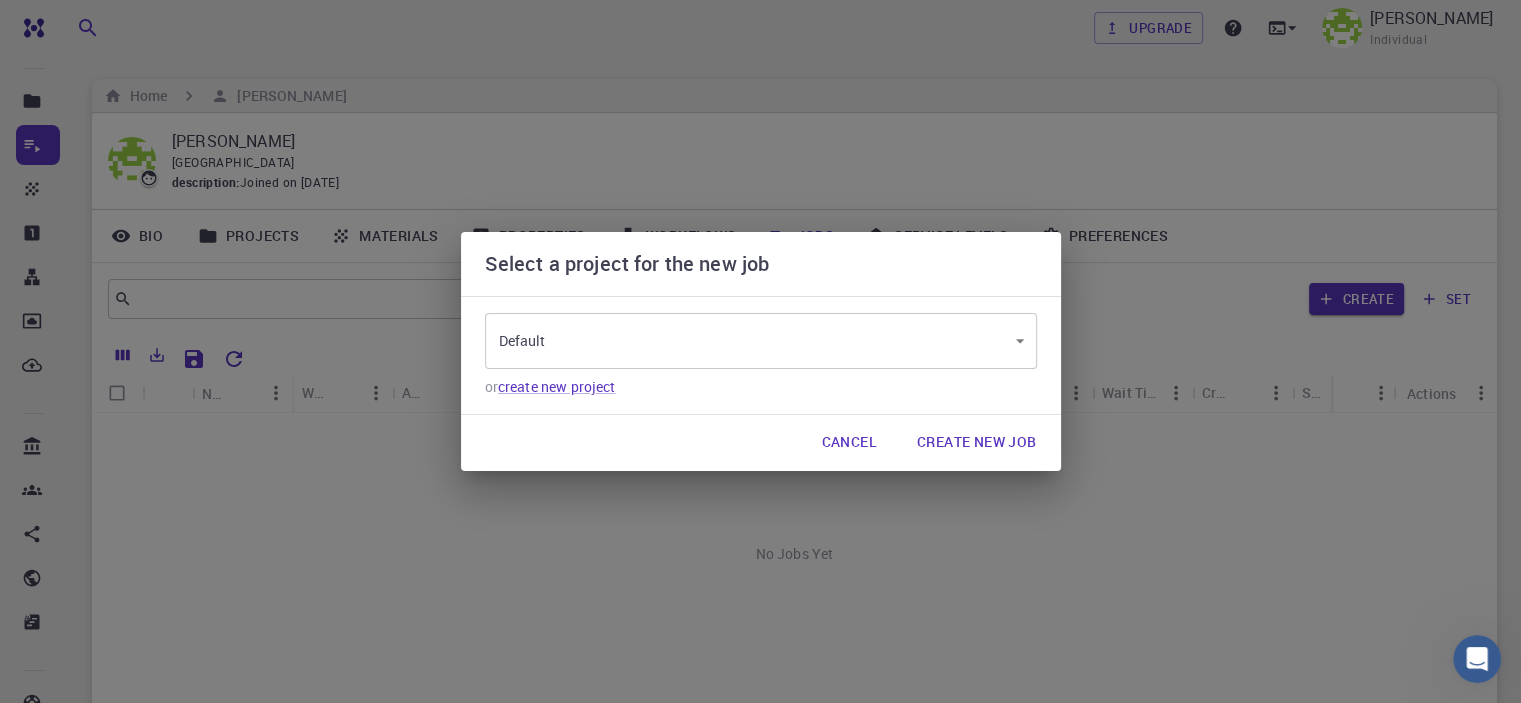 click on "Free Dashboard Create New Job New Material Create Material Upload File Import from Bank Import from 3rd Party New Workflow New Project Projects Jobs Materials Properties Workflows Dropbox External Uploads Bank Materials Workflows Accounts Shared with me Shared publicly Shared externally Documentation Contact Support Compute load: Low Upgrade [PERSON_NAME] Individual Home [PERSON_NAME] [GEOGRAPHIC_DATA][PERSON_NAME] [GEOGRAPHIC_DATA] description :   Joined on [DATE] Bio Projects Materials Properties Workflows Jobs Service Levels Preferences ​ Entire collection Advanced Create set Name Workflow Name Application Application Version Cluster Queue Nodes Cores Run Time Wait Time Created Shared Public Ext+lnk Ext+web Status Actions No Jobs Yet Rows per page: 20 20 0–0 of 0 ©  2025   Exabyte Inc.   All rights reserved. Platform version  [DATE] . Documentation Video Tutorials Terms of service Privacy statement Select a project for the new job Default JhNWAoKeipuA4Tpue ​ or  create new project Cancel Create New Job" at bounding box center (760, 459) 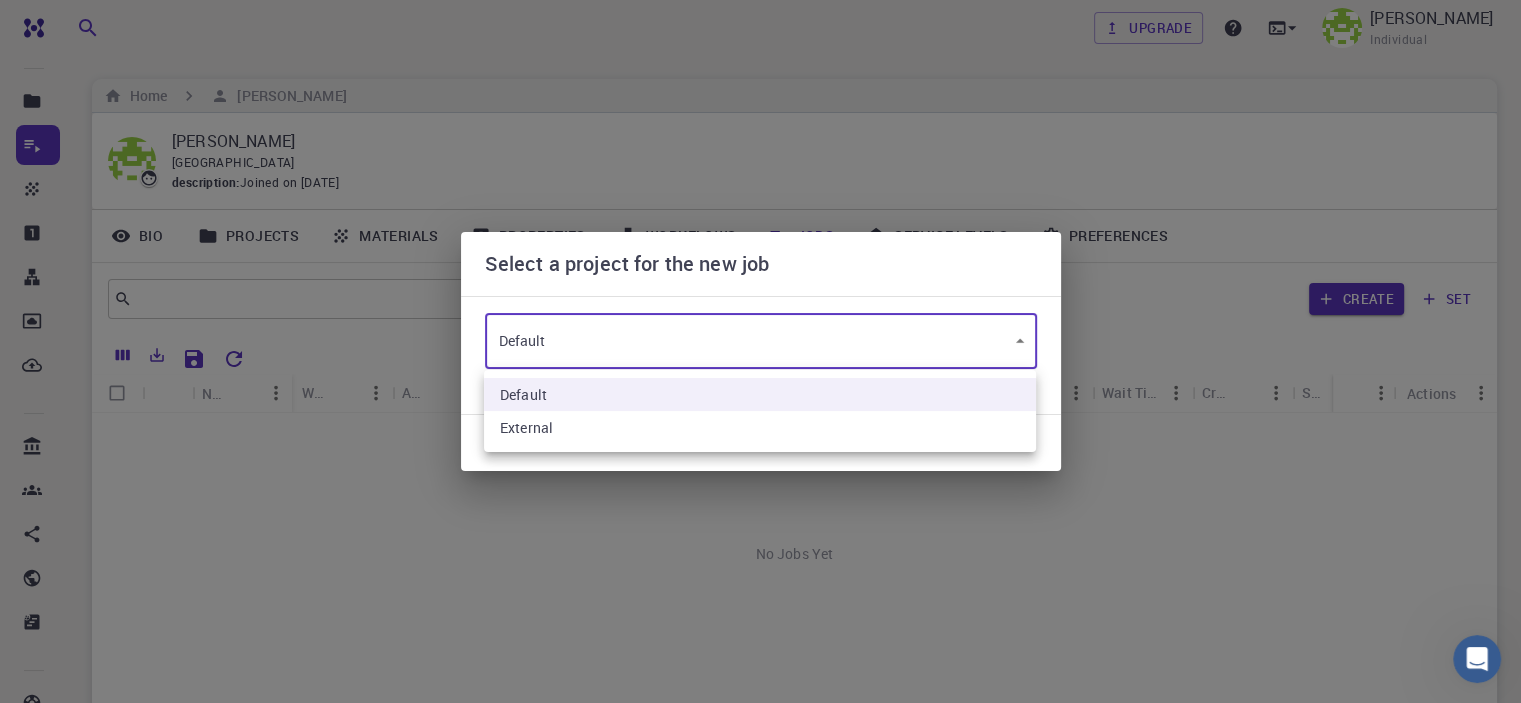 click on "Default" at bounding box center [760, 394] 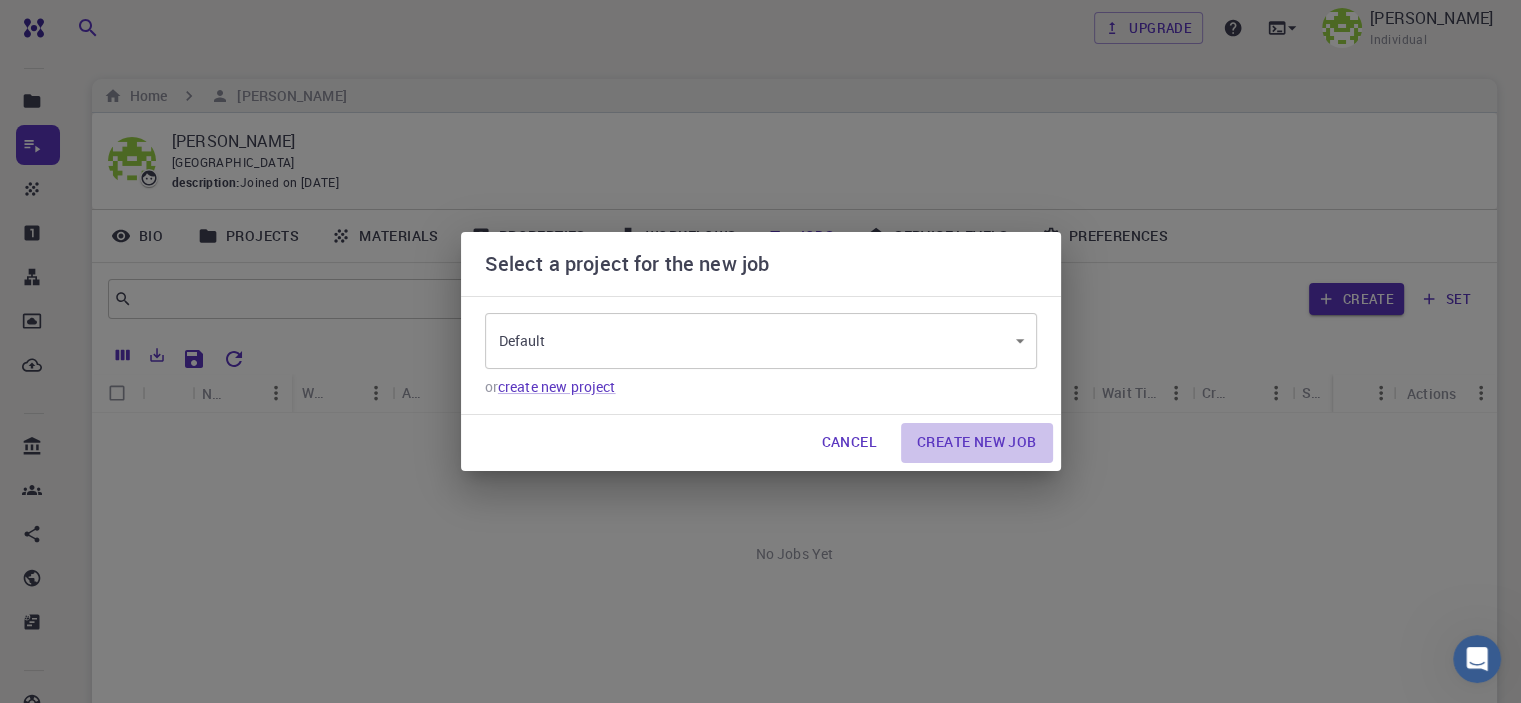 click on "Create New Job" at bounding box center [977, 443] 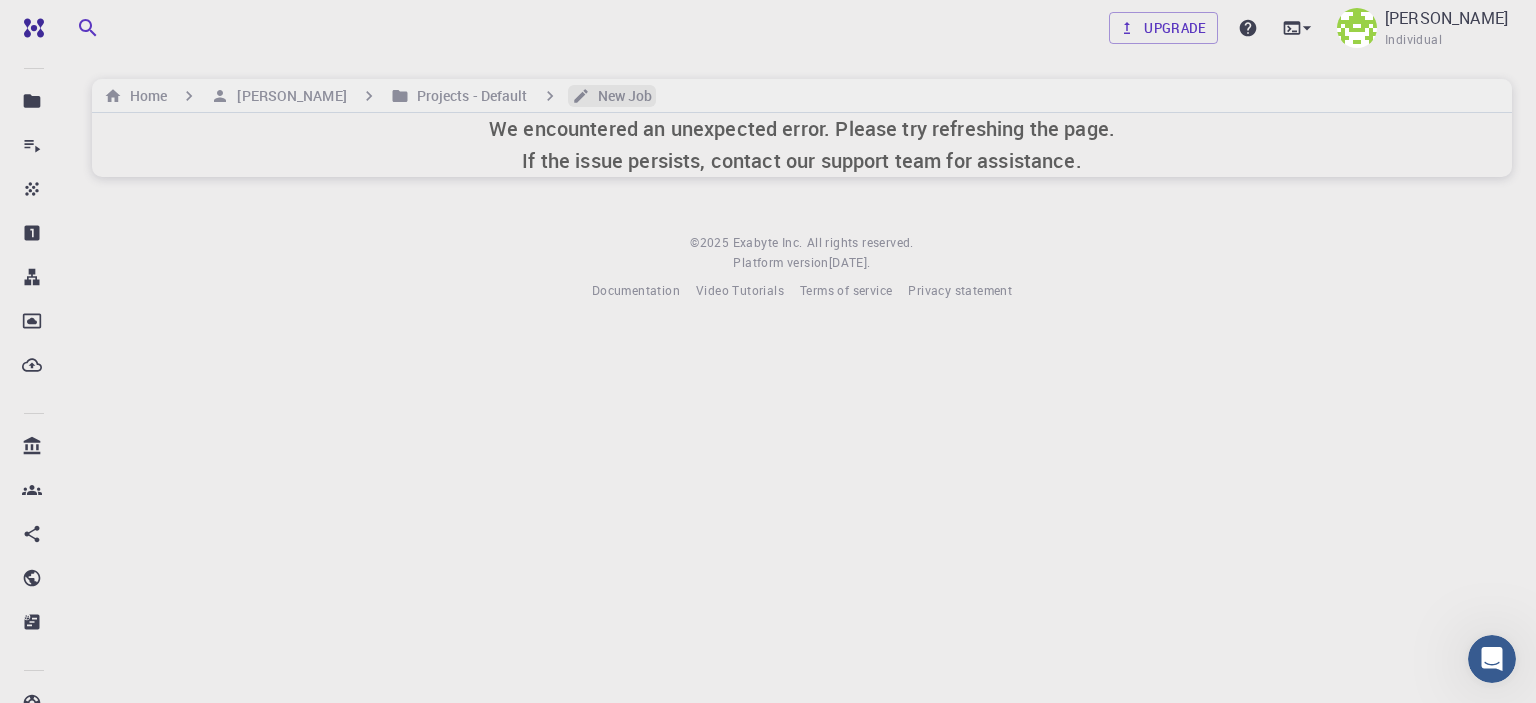 click on "New Job" at bounding box center [621, 96] 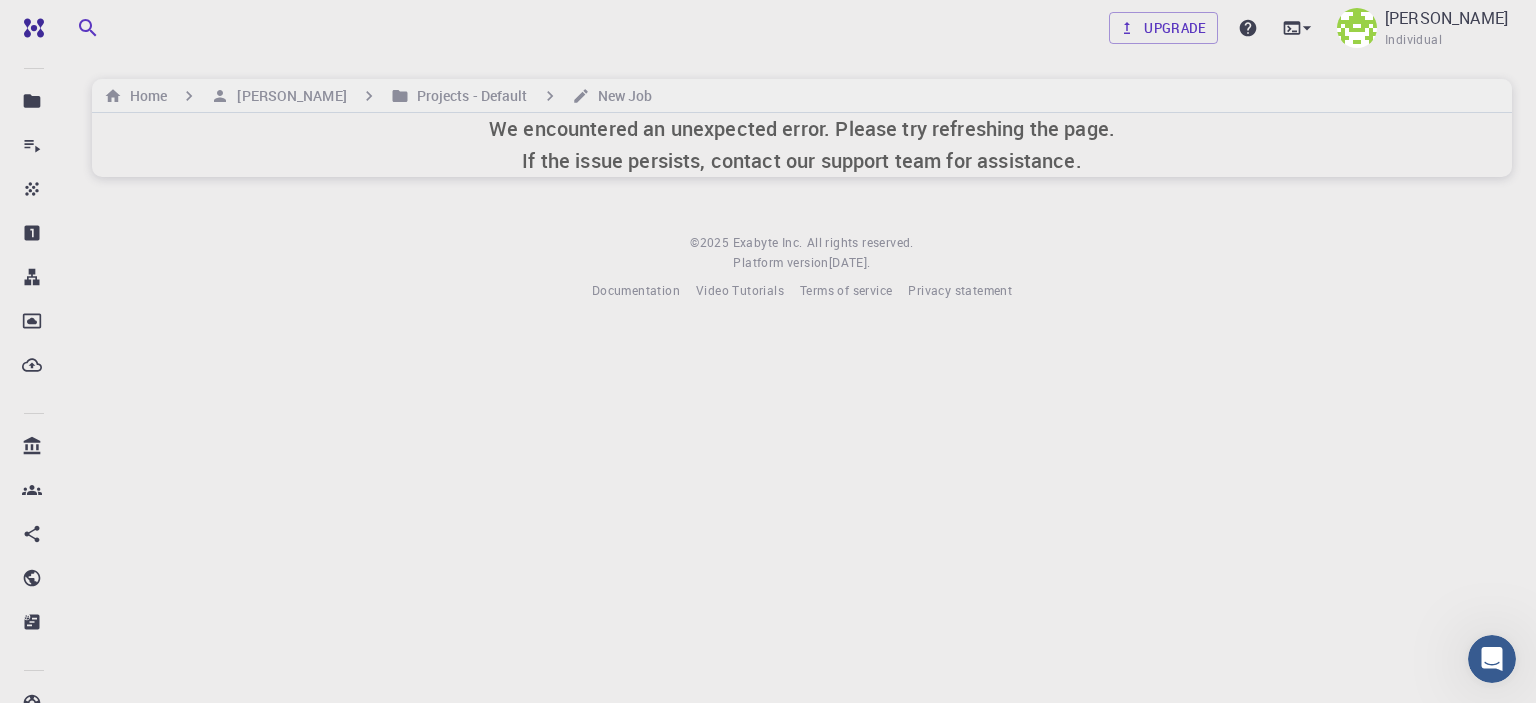 click 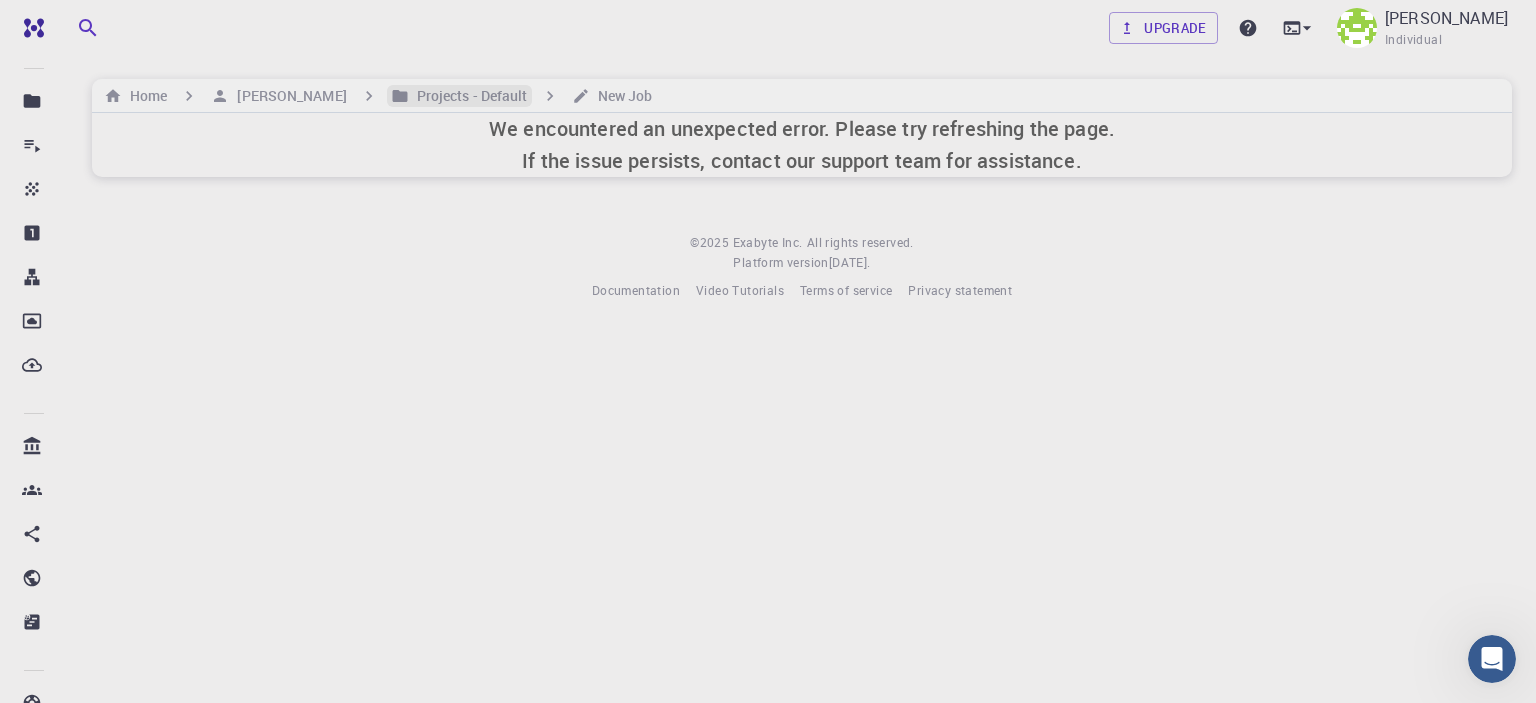 click on "Projects - Default" at bounding box center [468, 96] 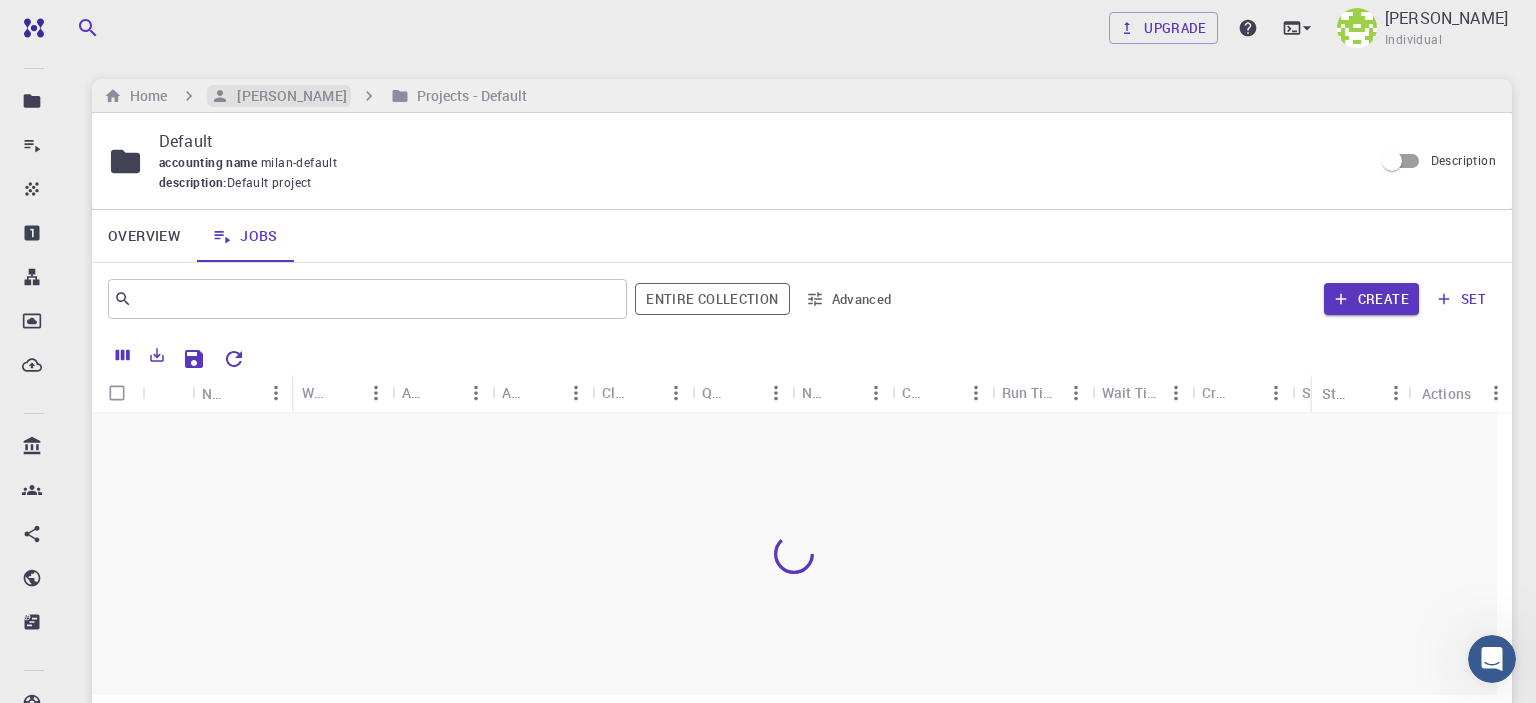 click on "[PERSON_NAME]" at bounding box center [287, 96] 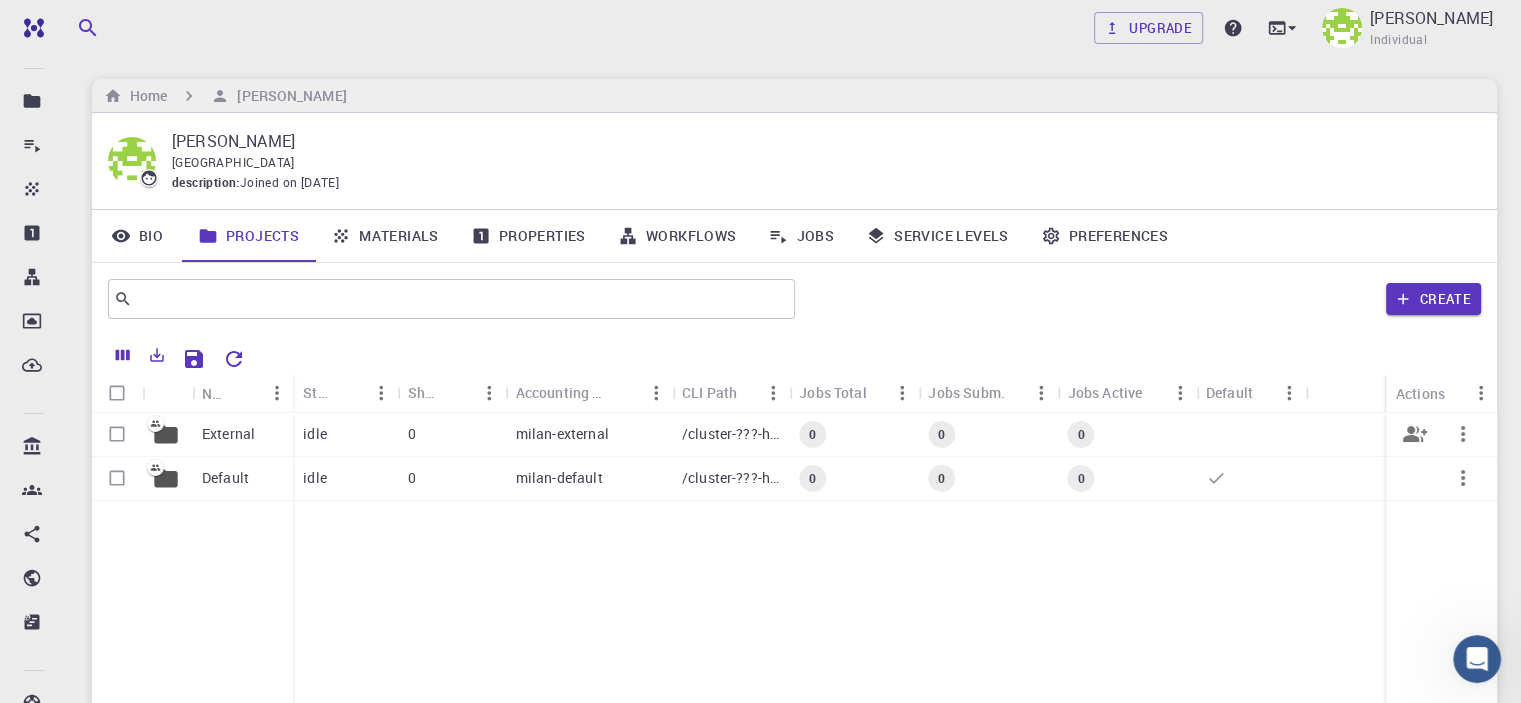 click on "External" at bounding box center [228, 434] 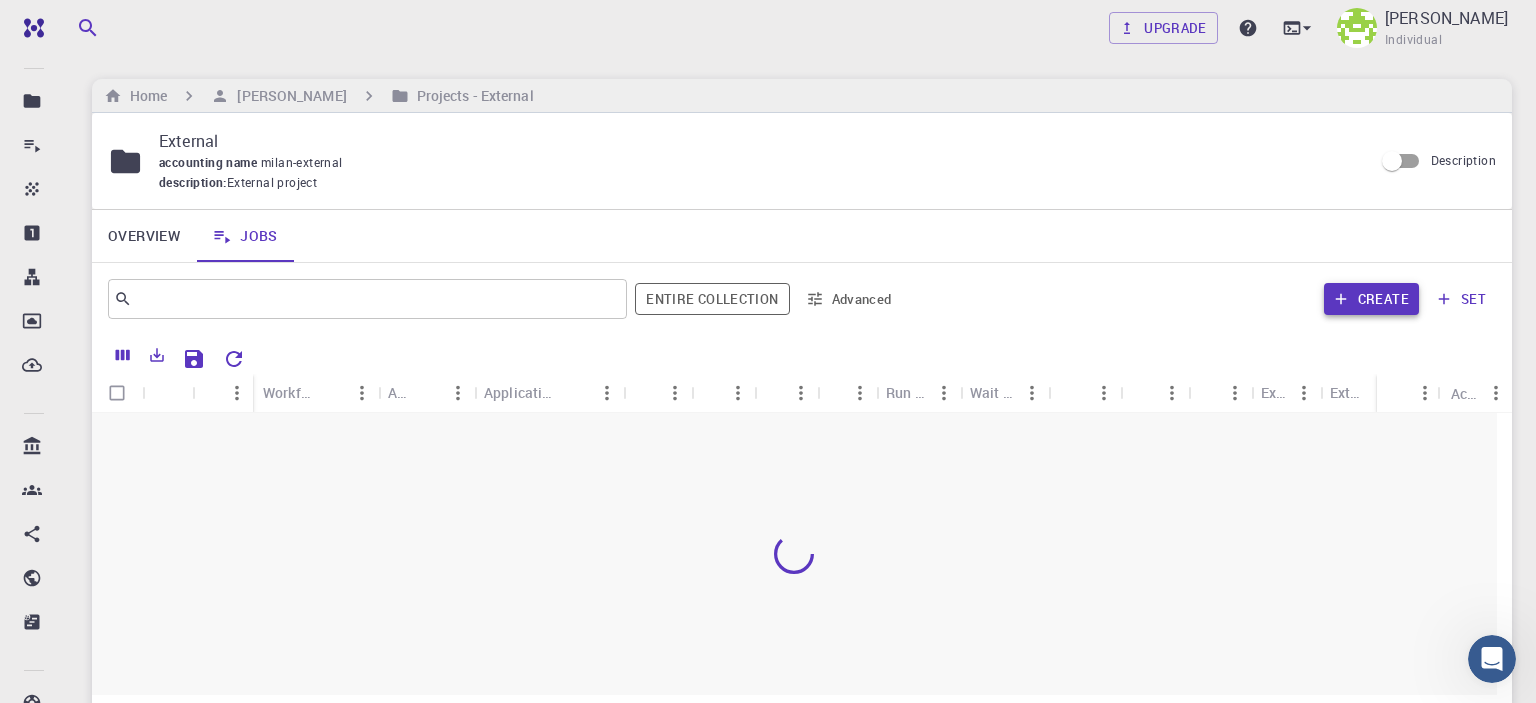 click on "Create" at bounding box center (1371, 299) 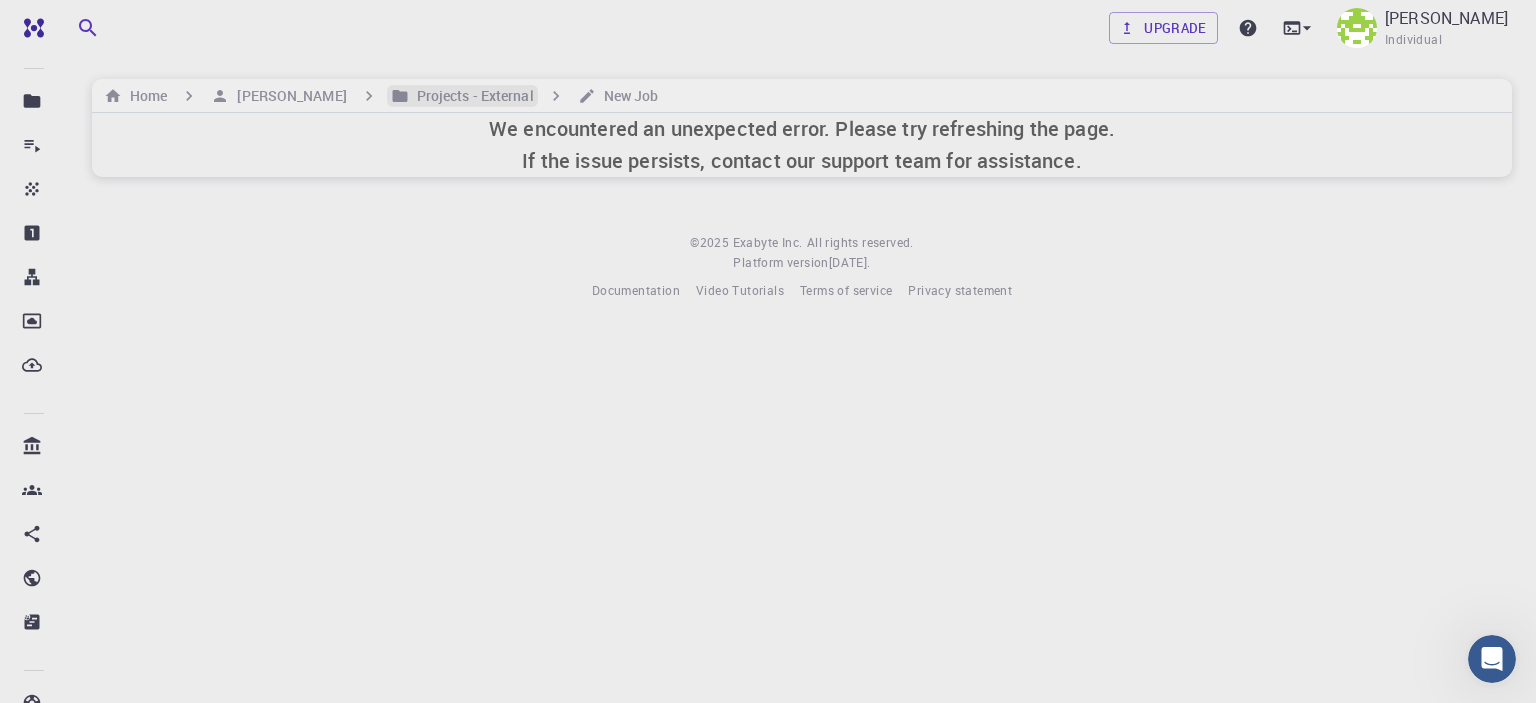 click on "Projects - External" at bounding box center (471, 96) 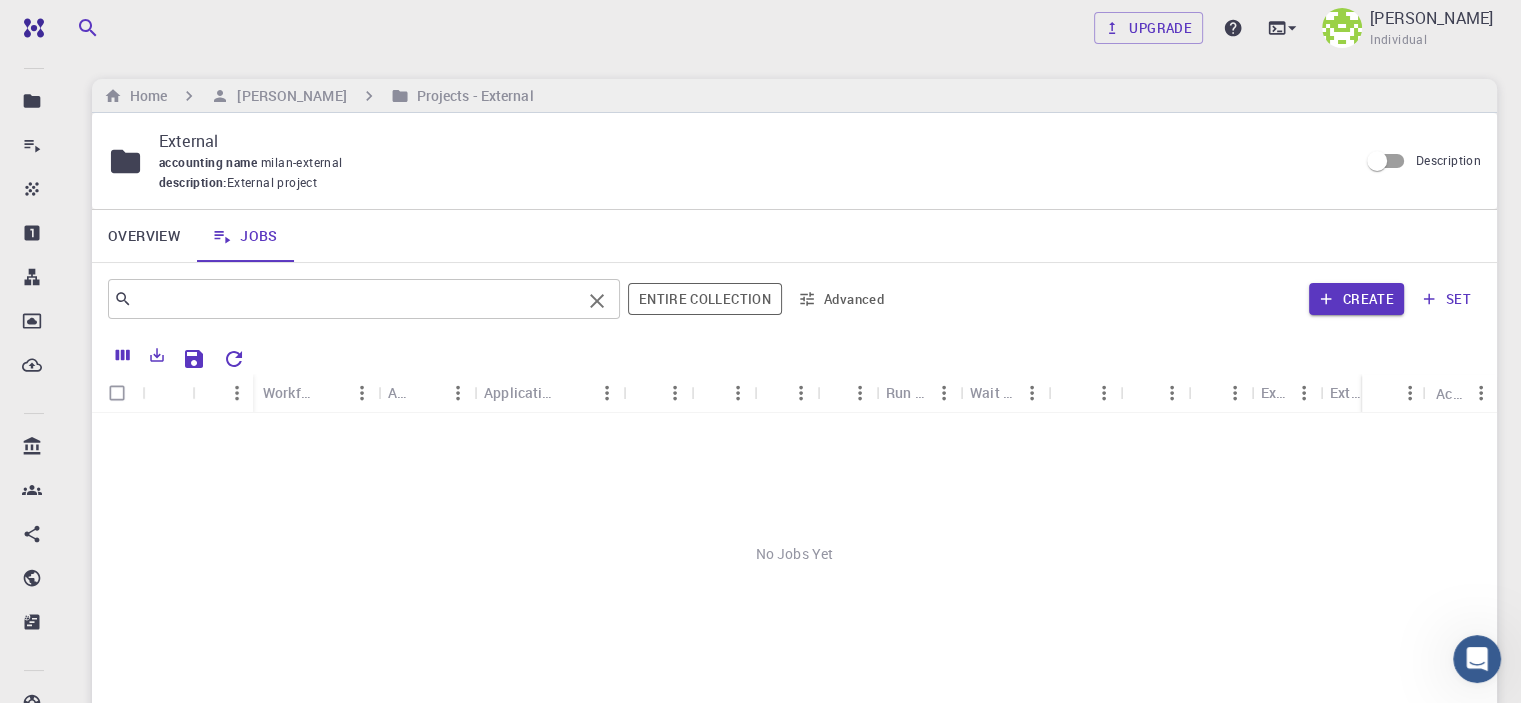 click at bounding box center [356, 299] 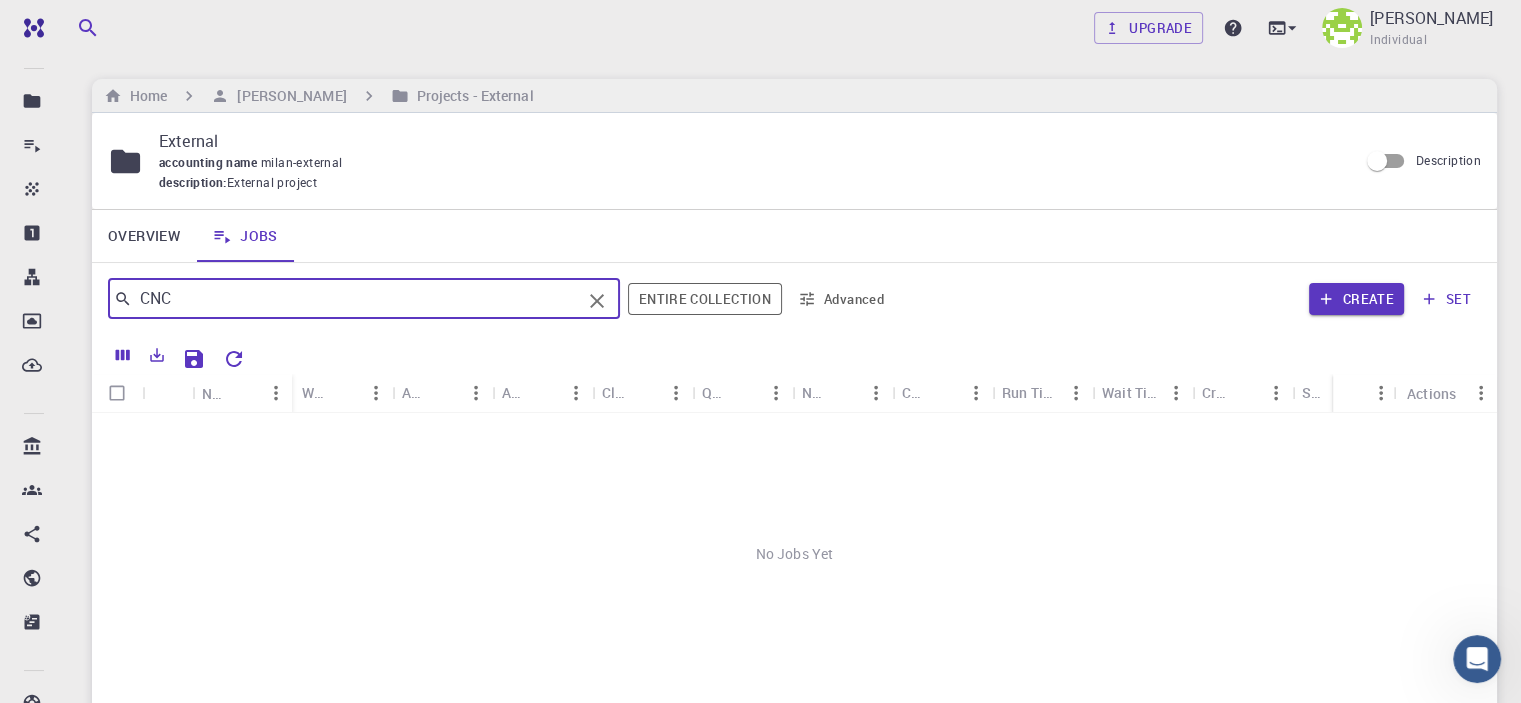 type on "CNC" 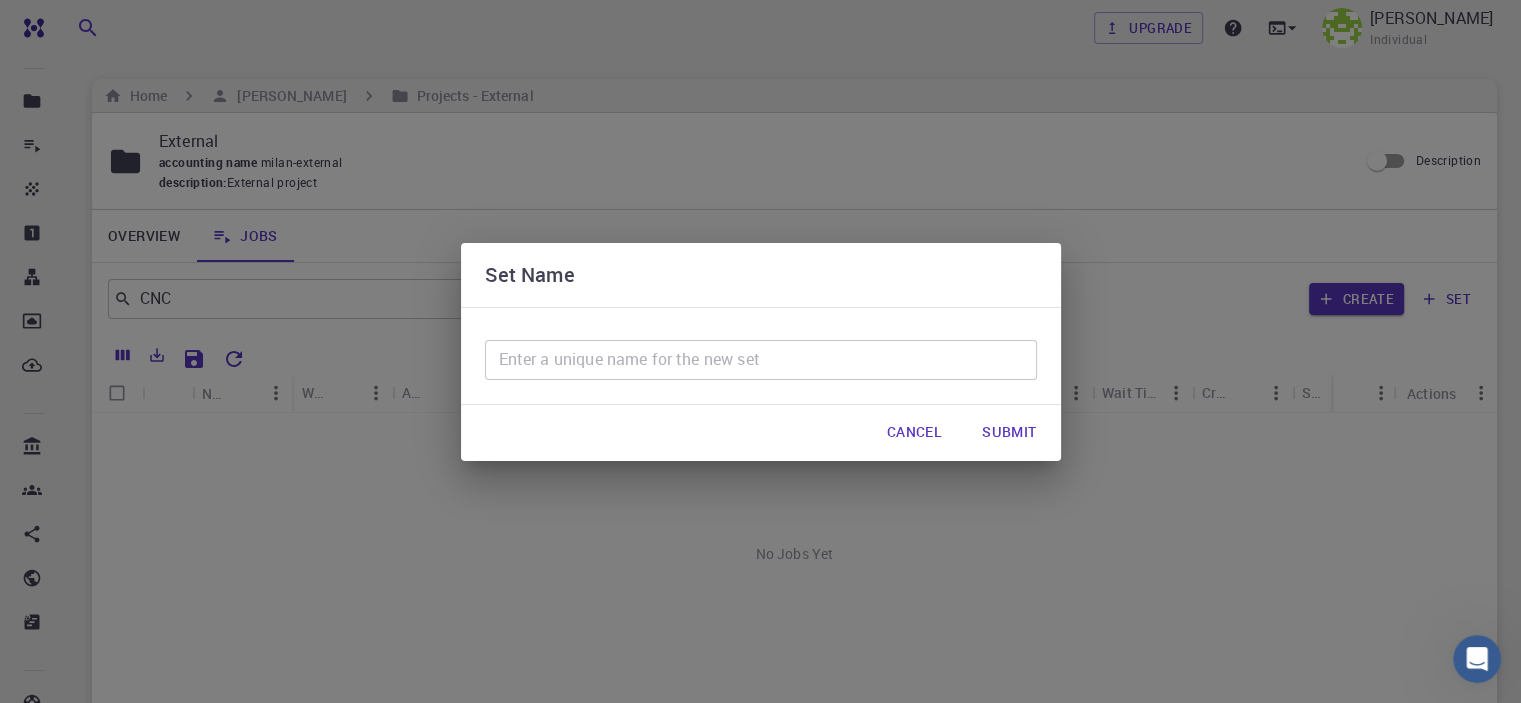 click at bounding box center (761, 360) 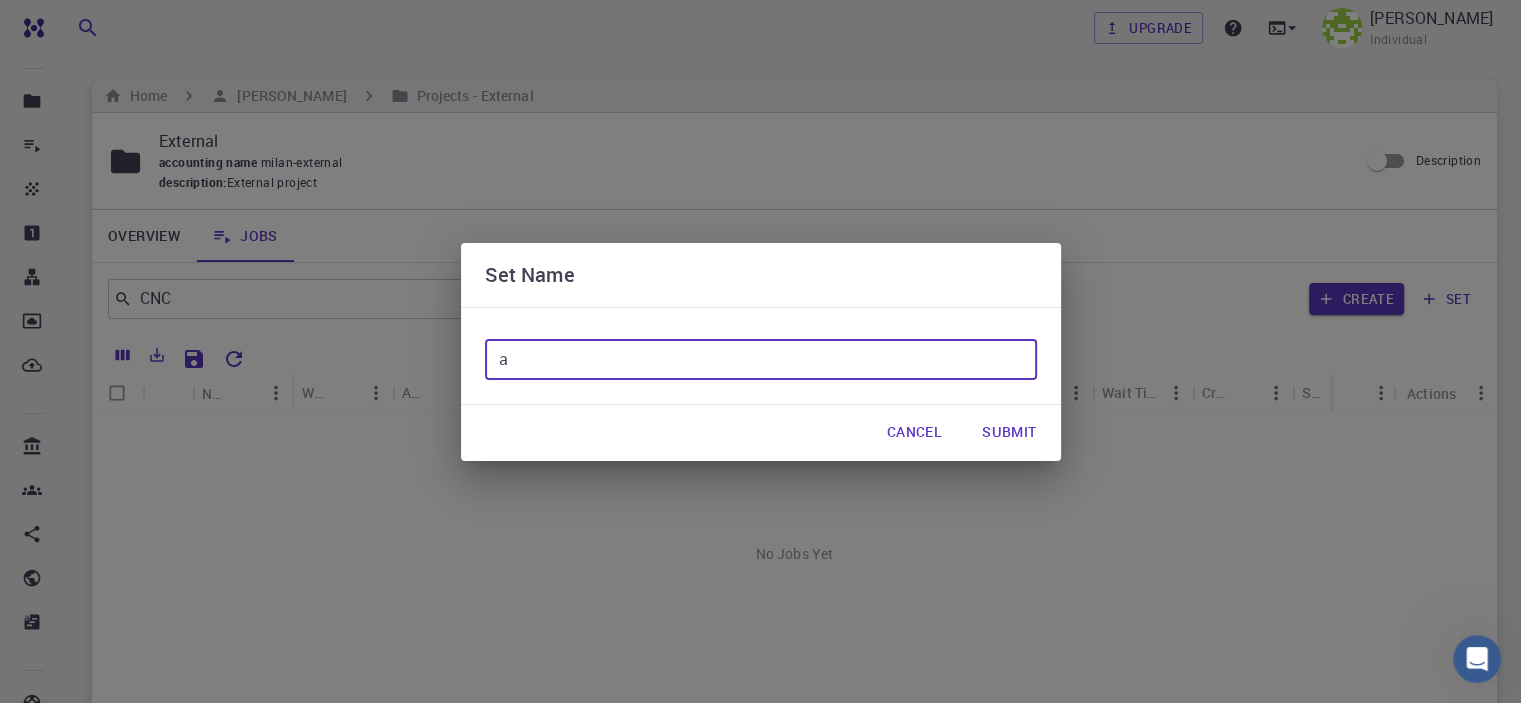 type on "a" 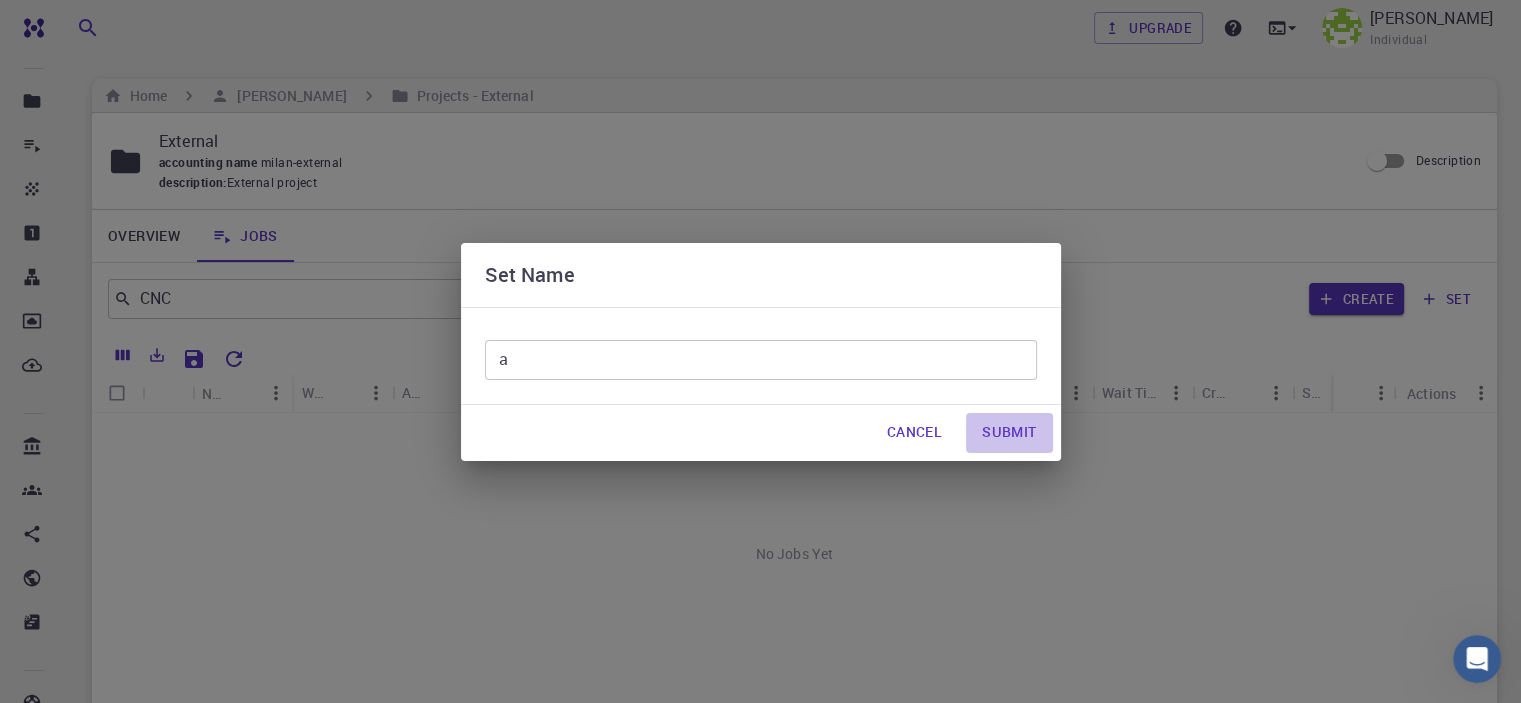 click on "Submit" at bounding box center (1009, 433) 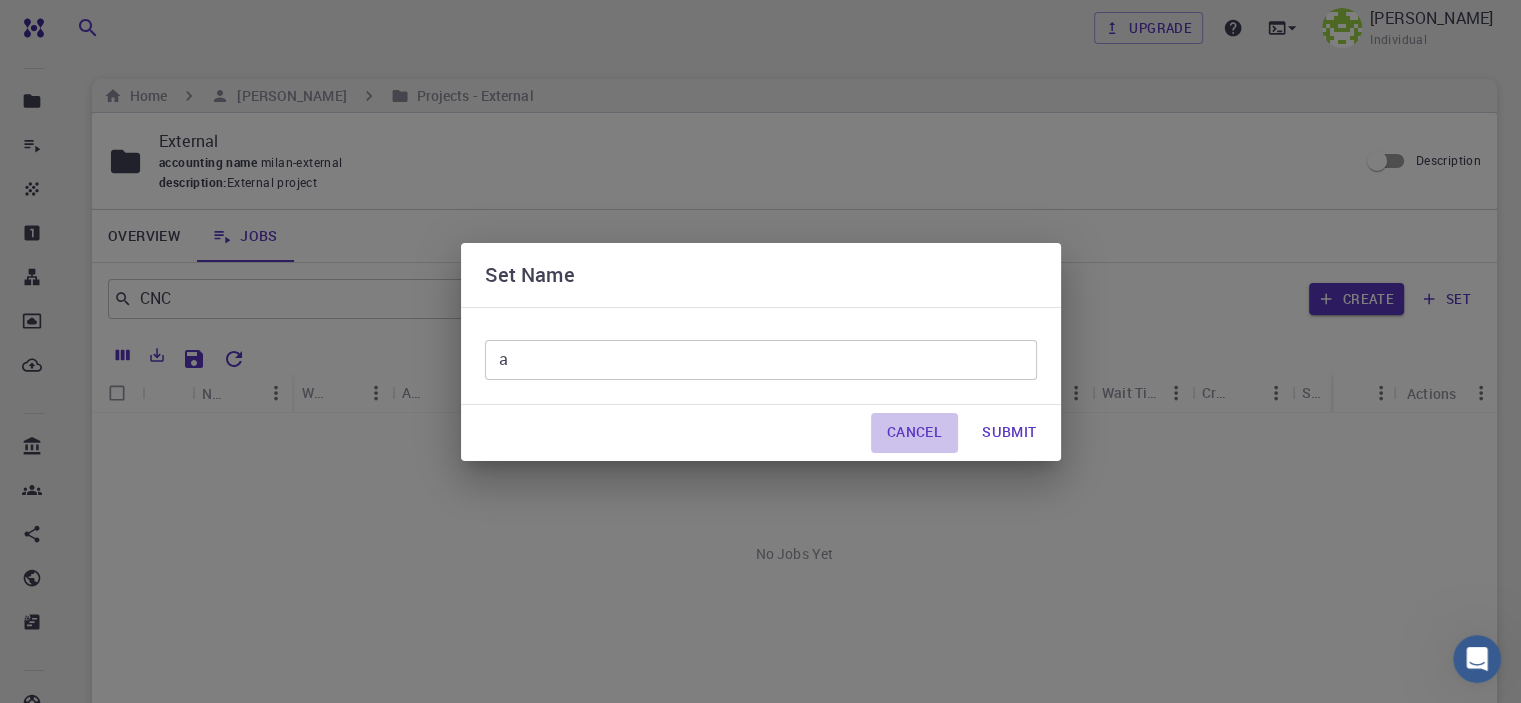 click on "Cancel" at bounding box center (914, 433) 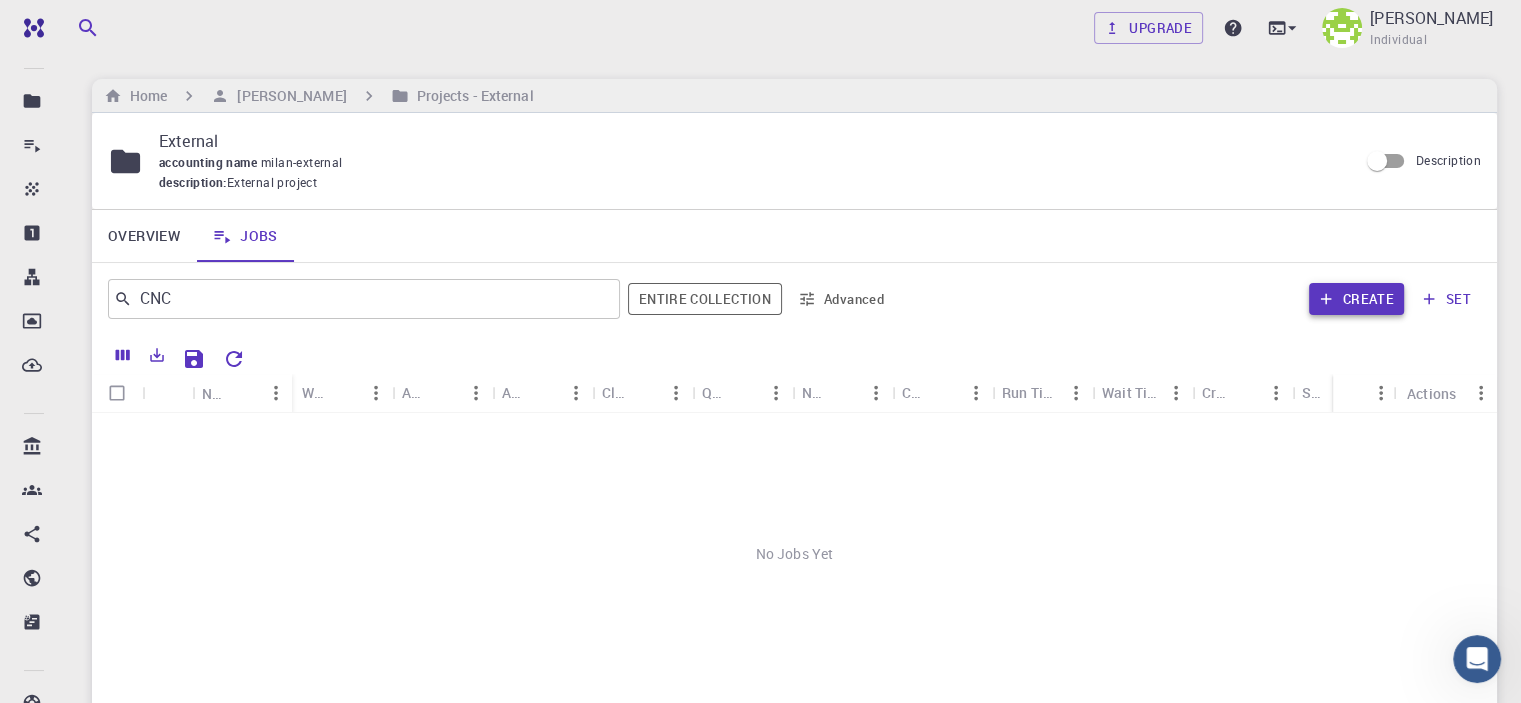click on "Create" at bounding box center [1356, 299] 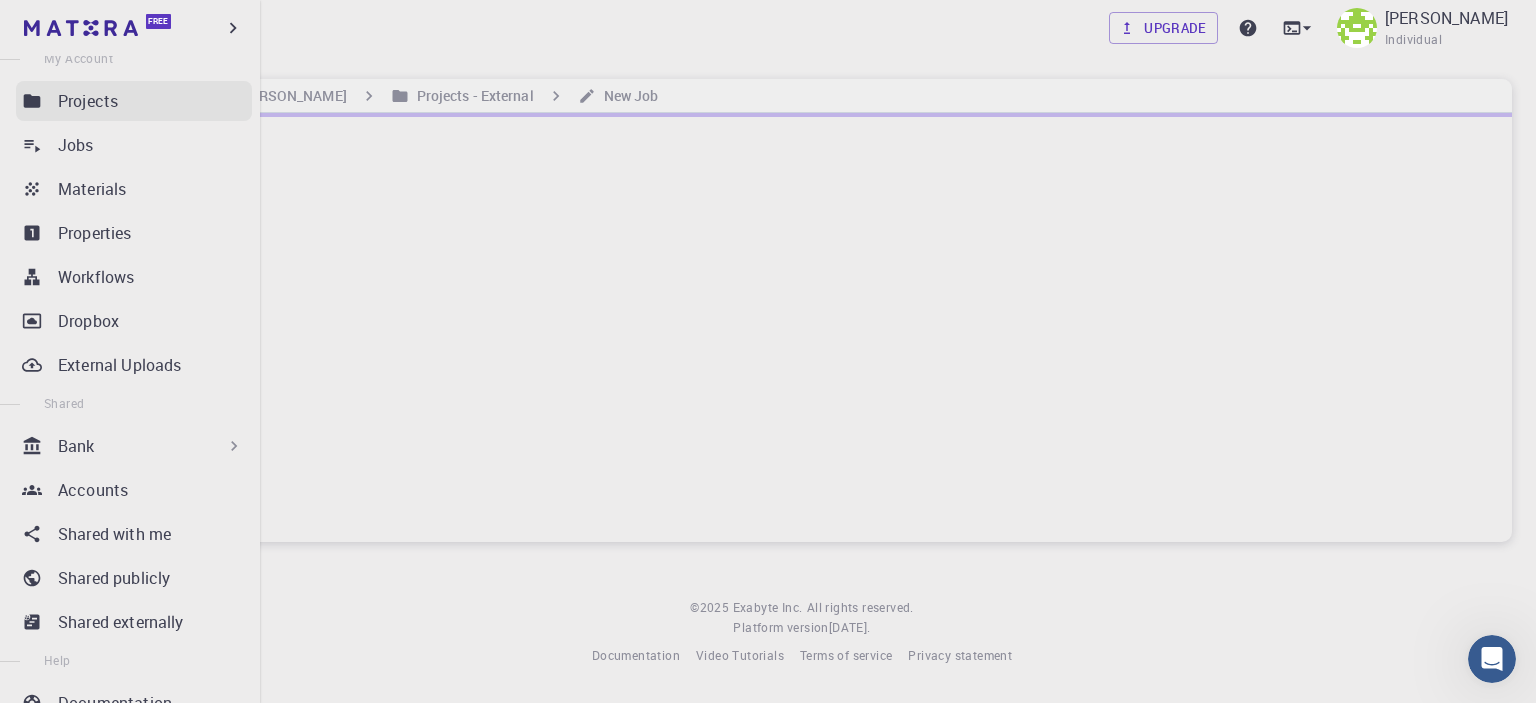 click on "Projects" at bounding box center [88, 101] 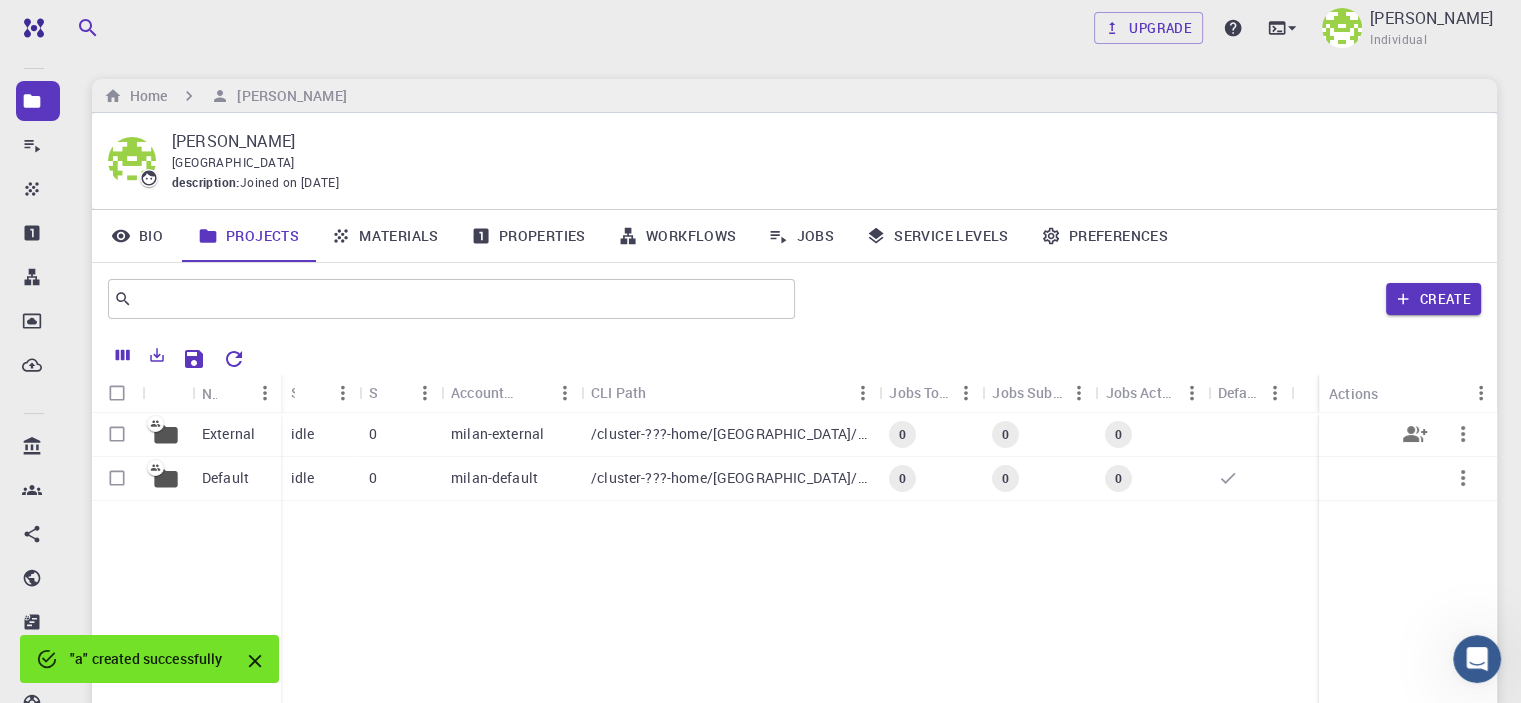 click at bounding box center (117, 434) 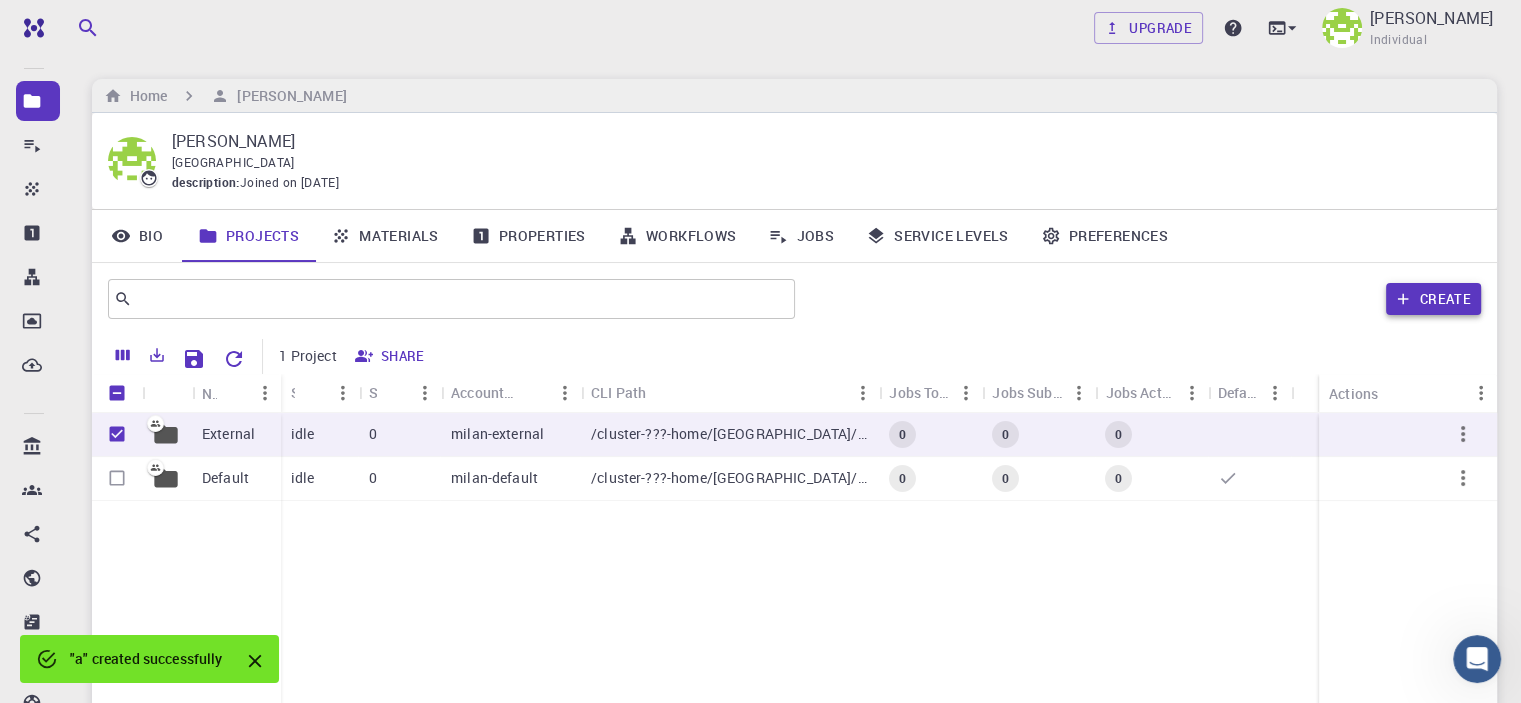 click on "Create" at bounding box center [1433, 299] 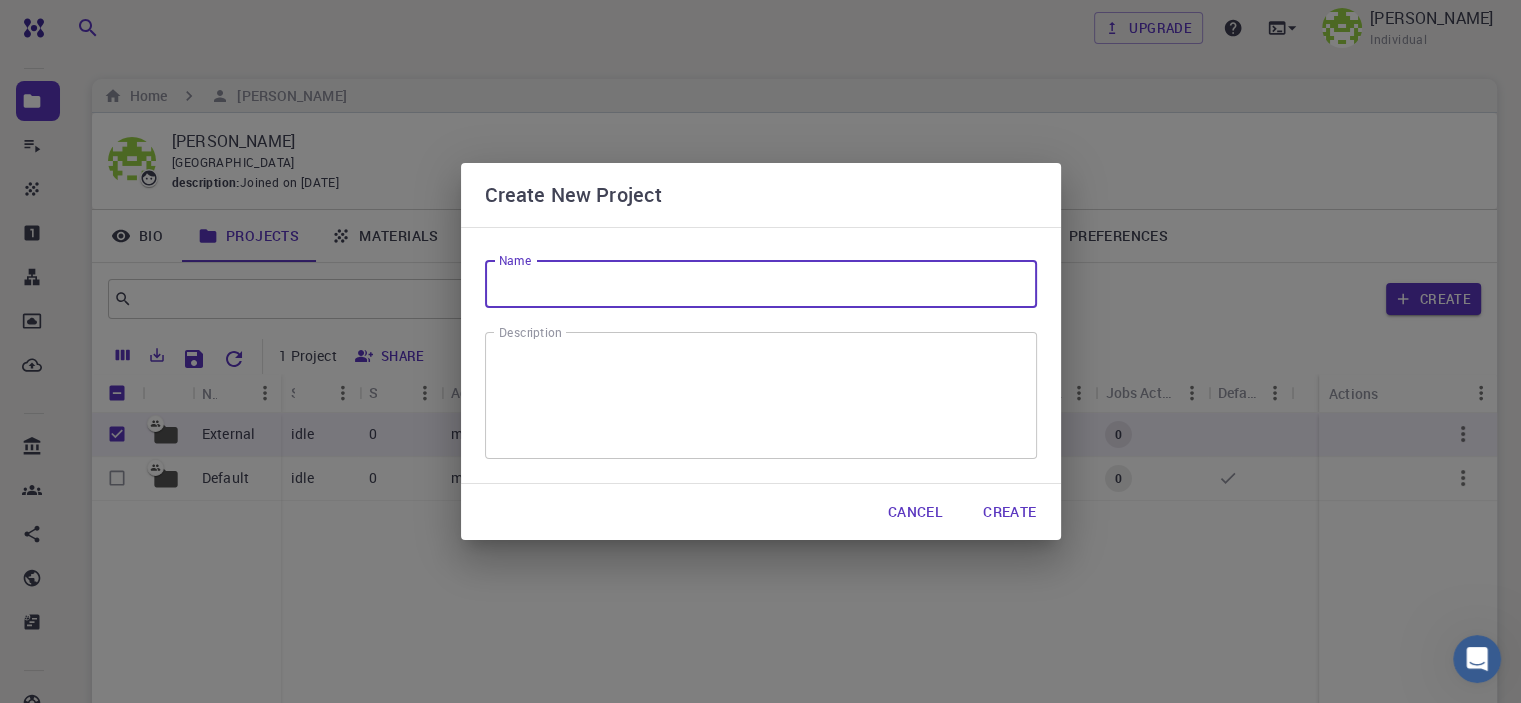 click on "Name" at bounding box center (761, 284) 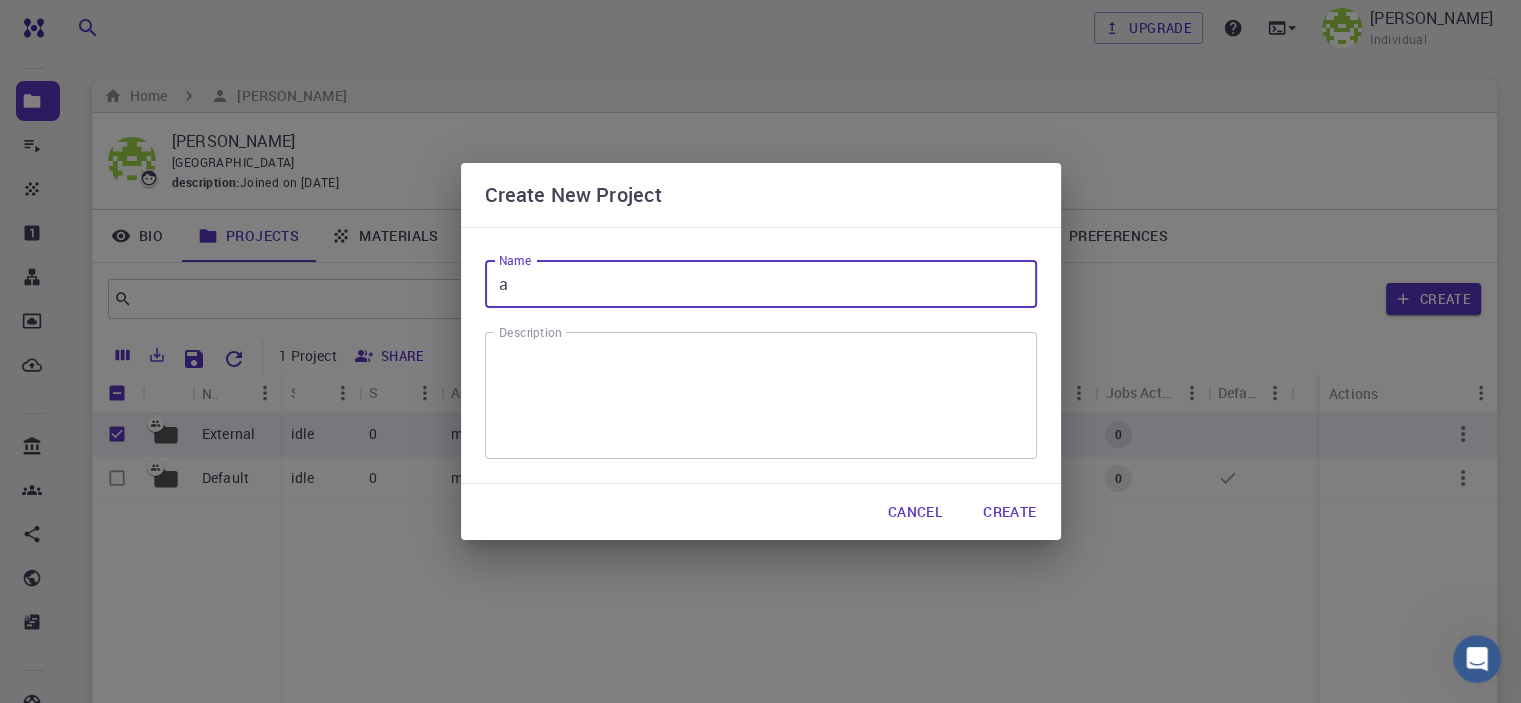 type on "a" 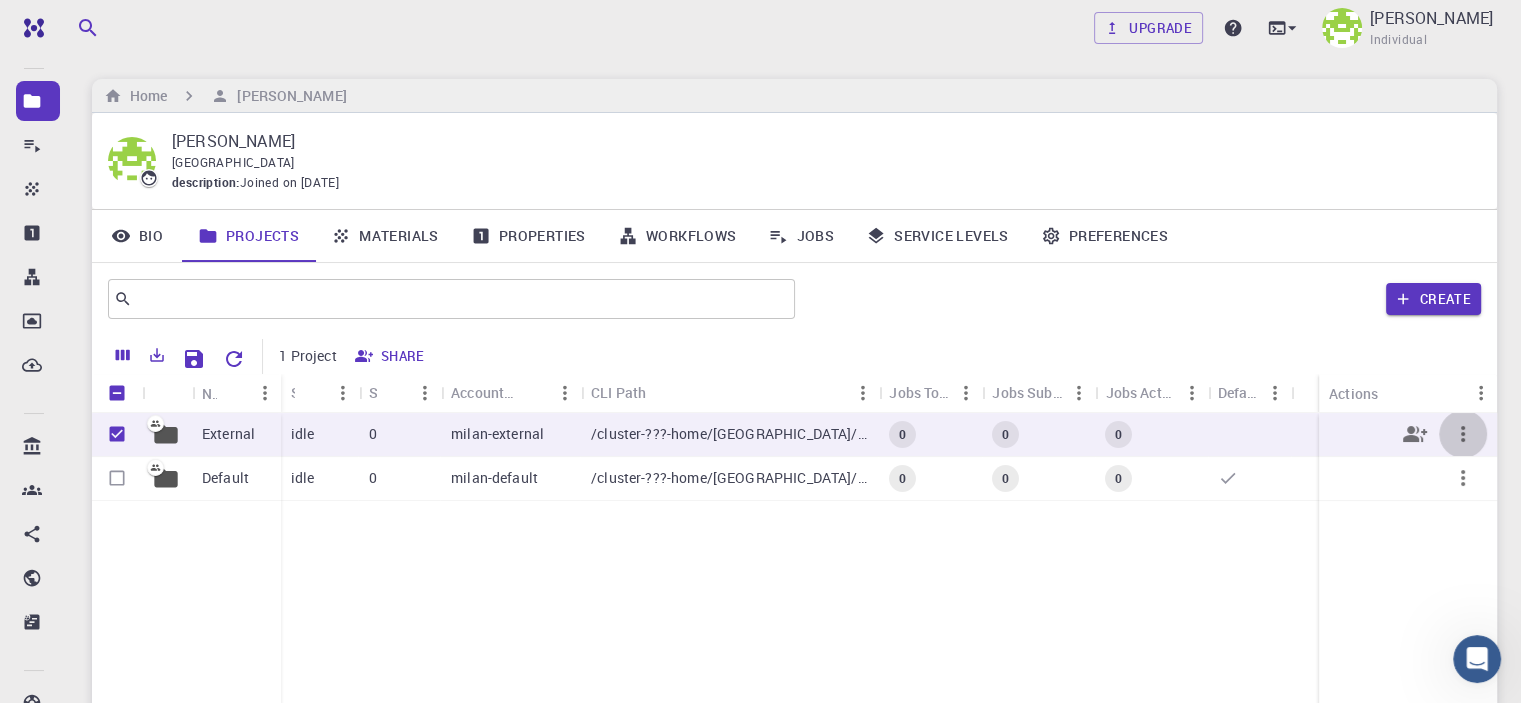 click 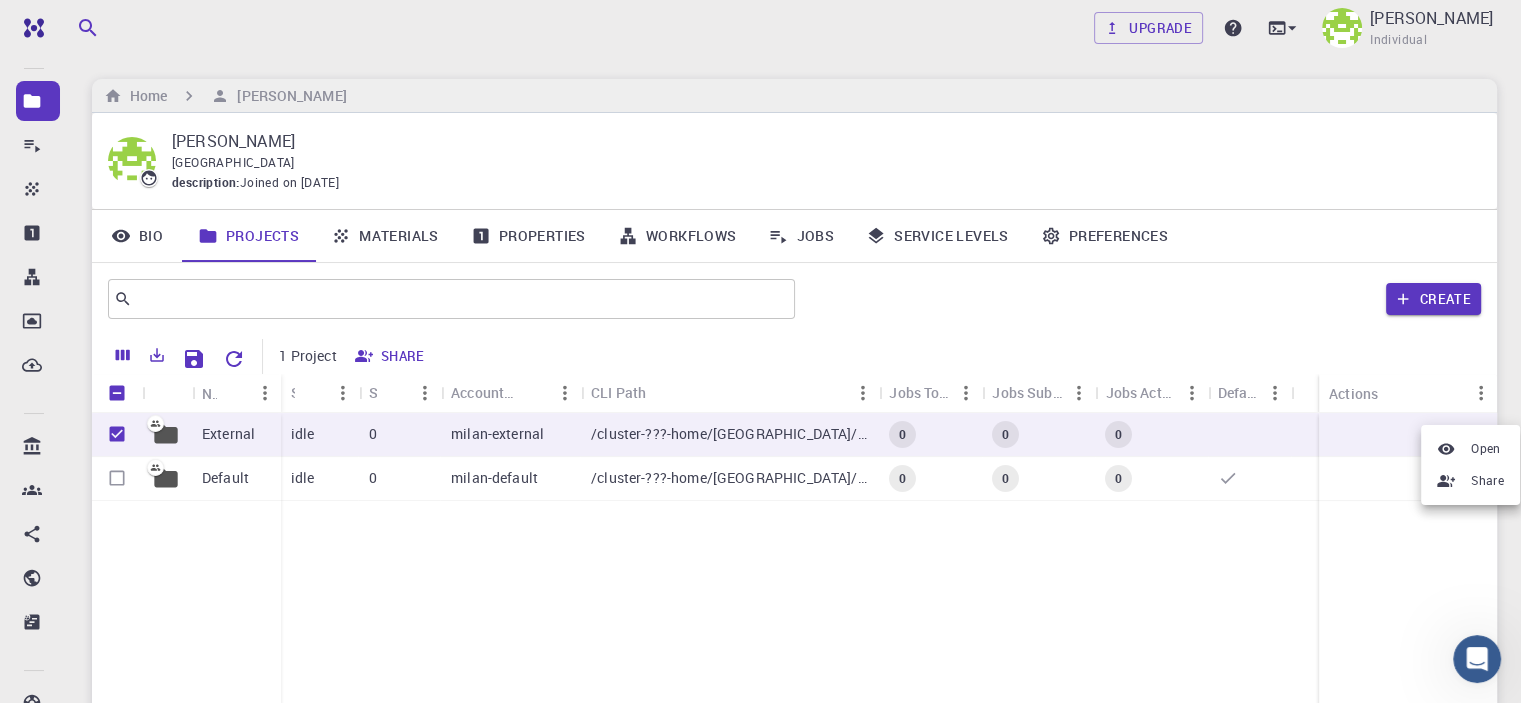 click on "Open" at bounding box center (1470, 449) 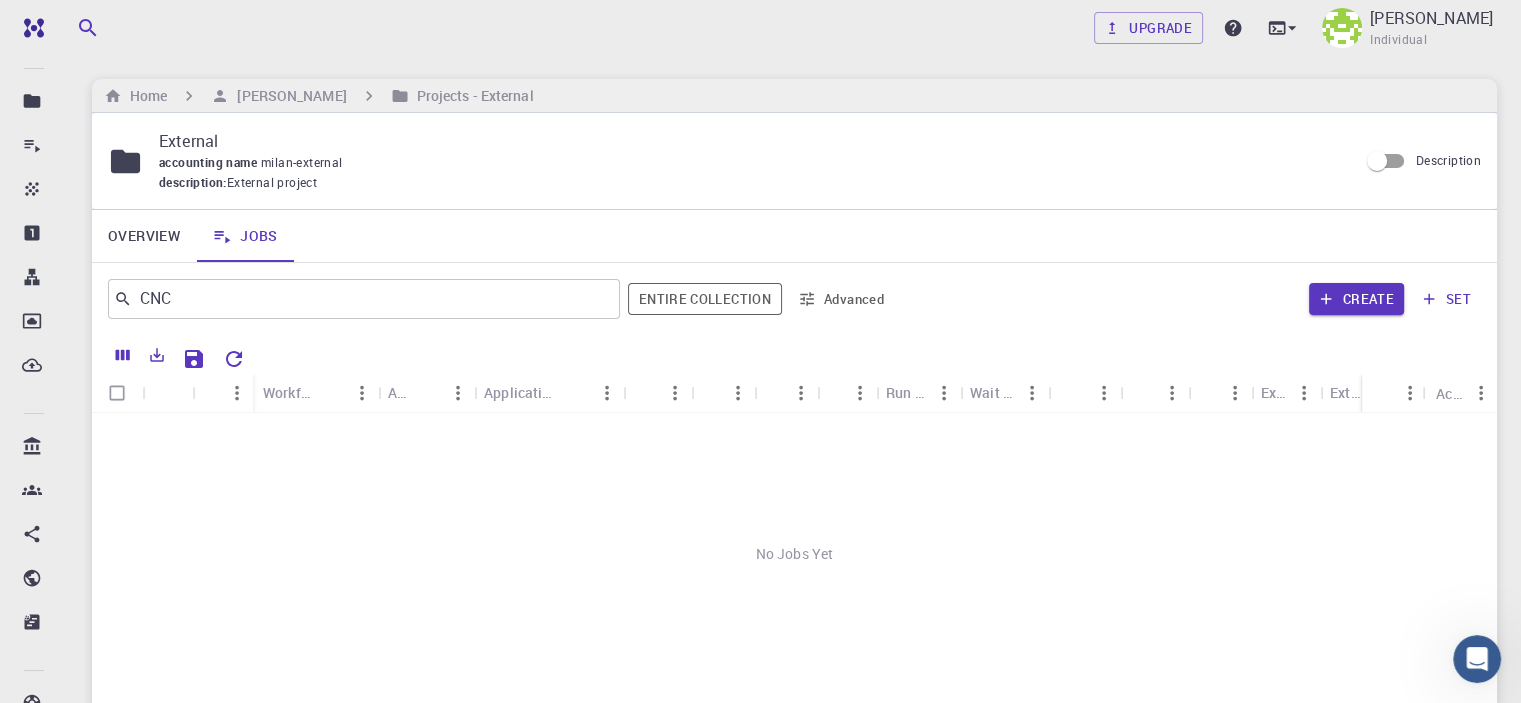 drag, startPoint x: 1337, startPoint y: 297, endPoint x: 1272, endPoint y: 324, distance: 70.38466 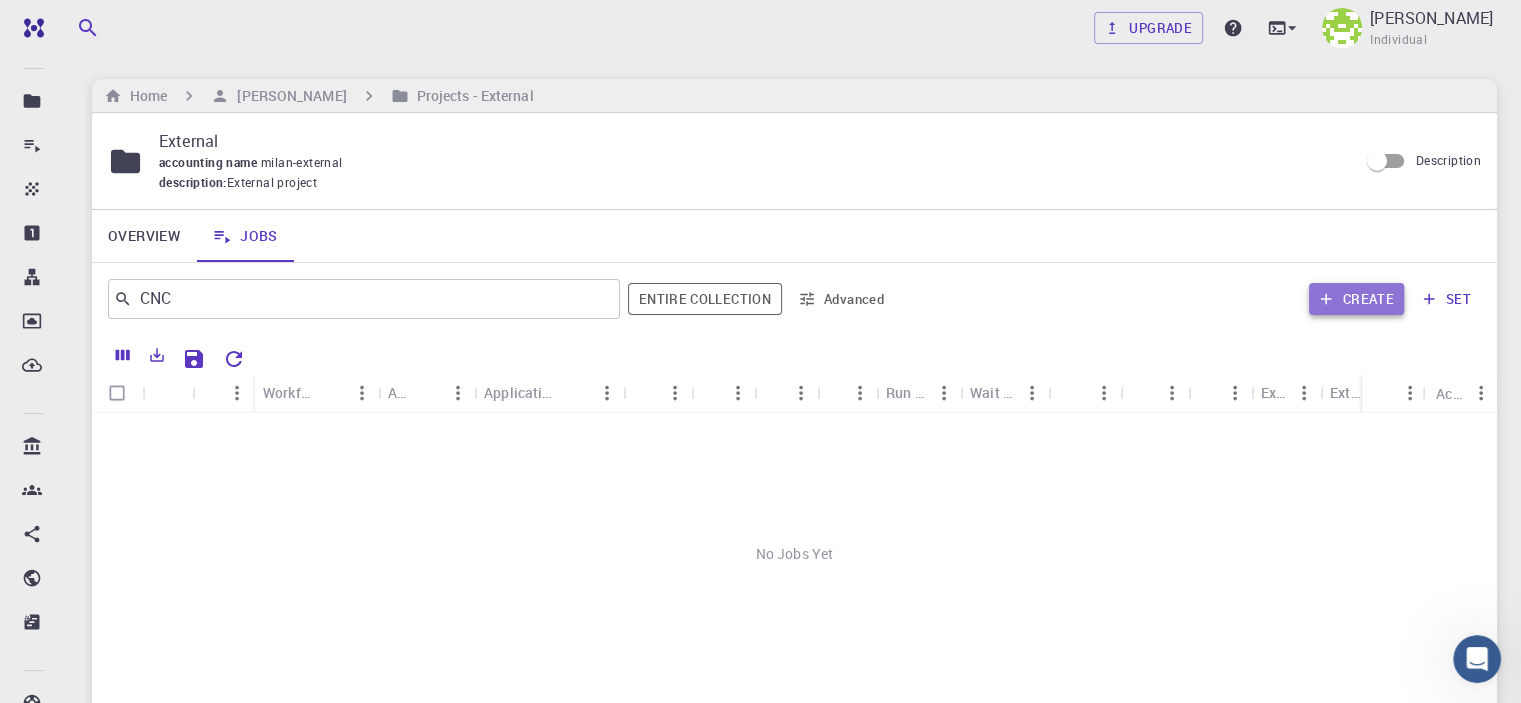 click on "Create" at bounding box center (1356, 299) 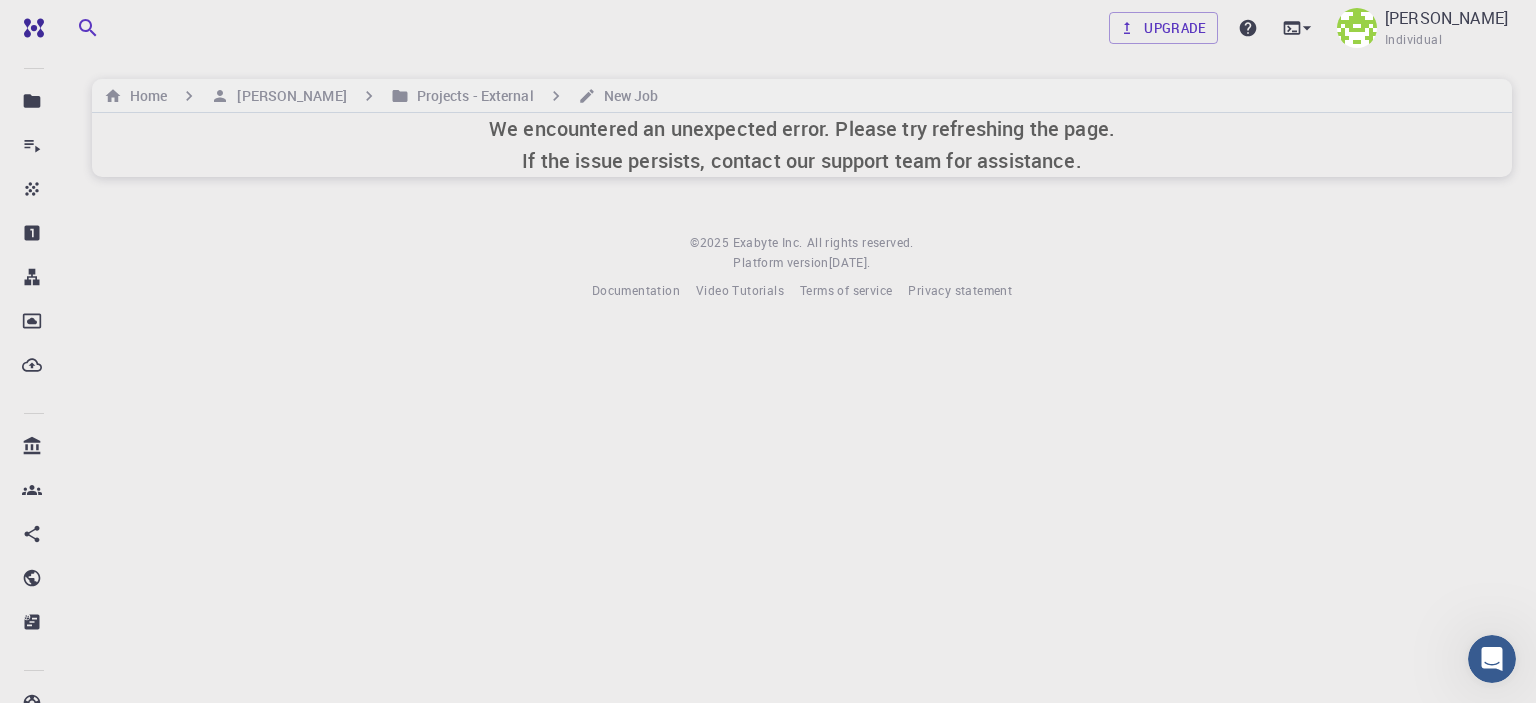 click on "We encountered an unexpected error. Please try refreshing the page.  If the issue persists, contact our support team for assistance." at bounding box center [802, 145] 